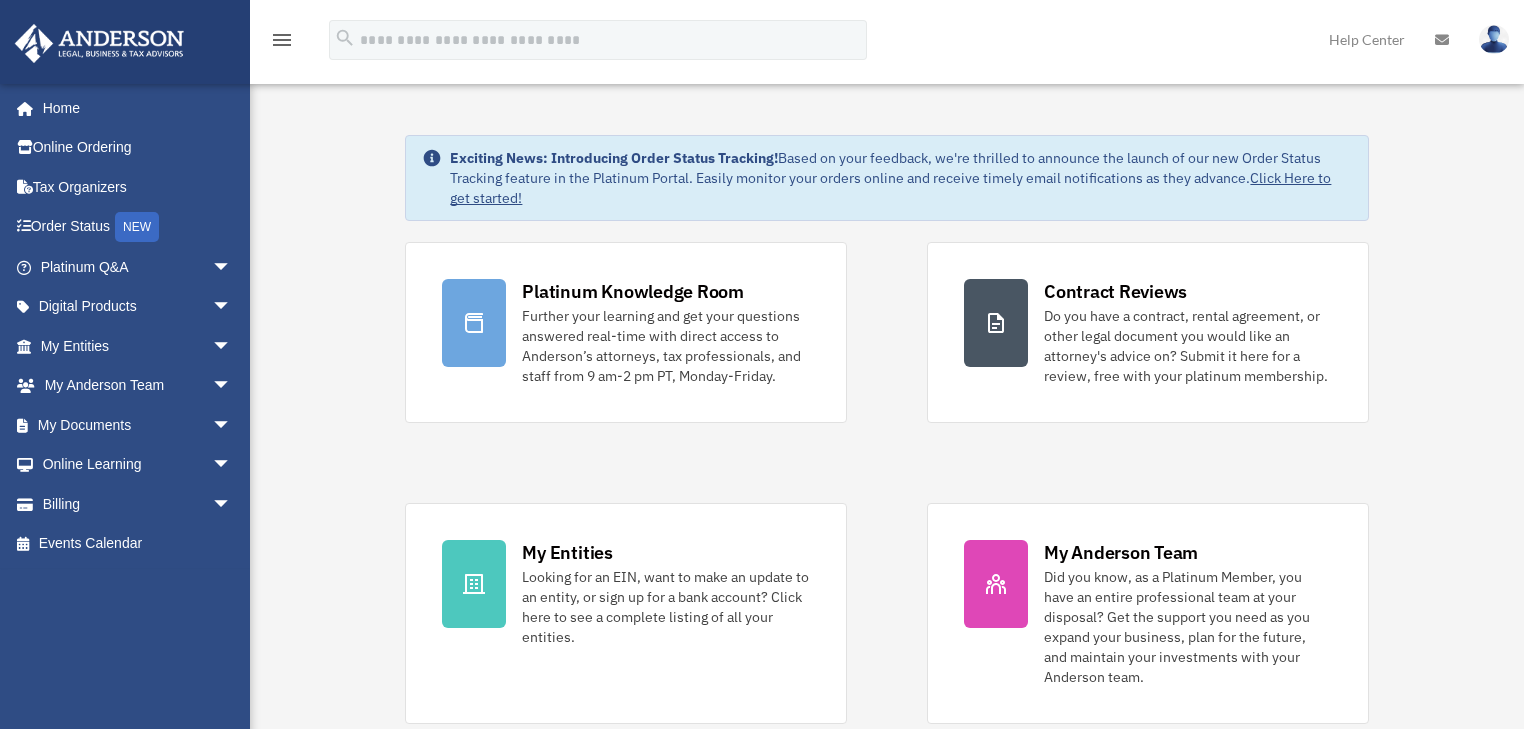 scroll, scrollTop: 0, scrollLeft: 0, axis: both 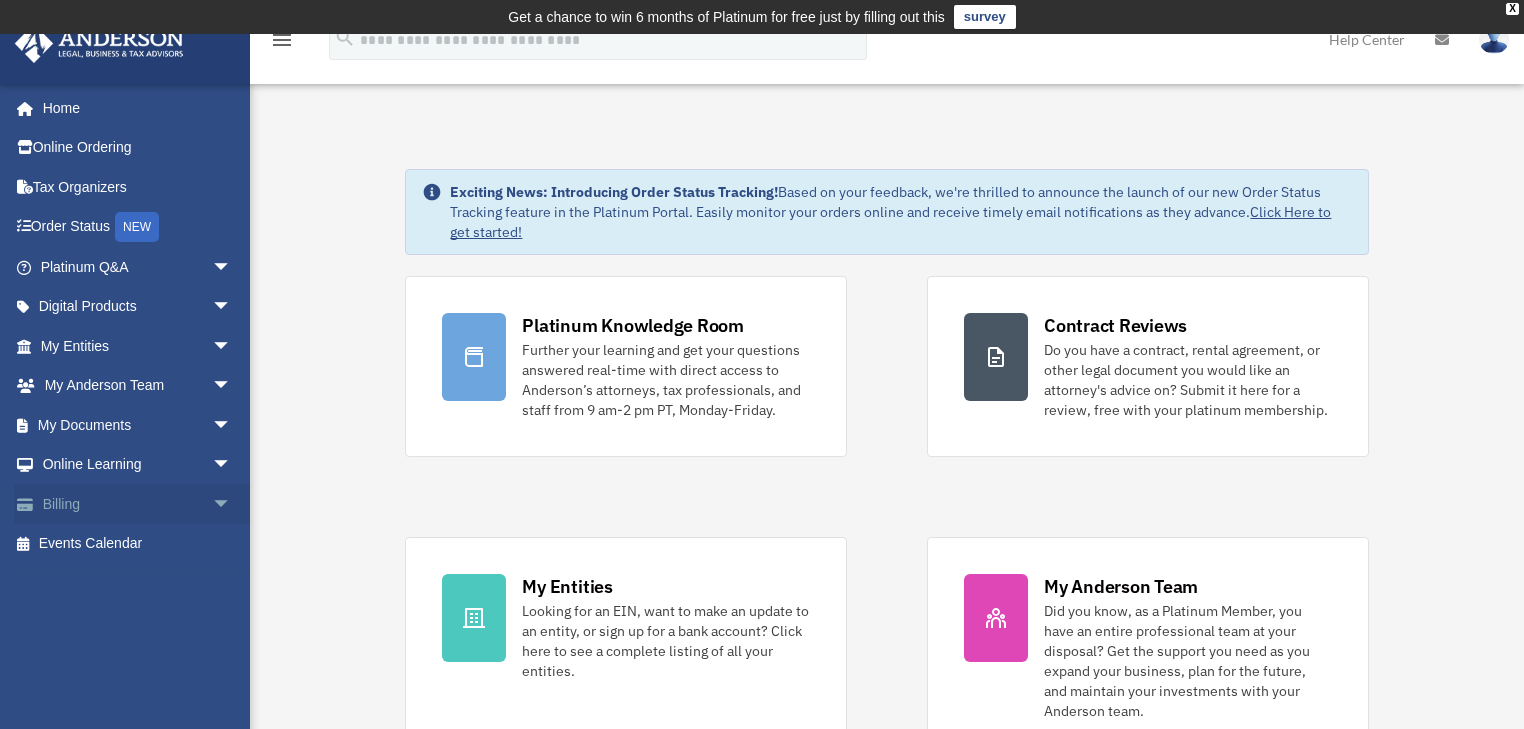 click on "Billing arrow_drop_down" at bounding box center [138, 504] 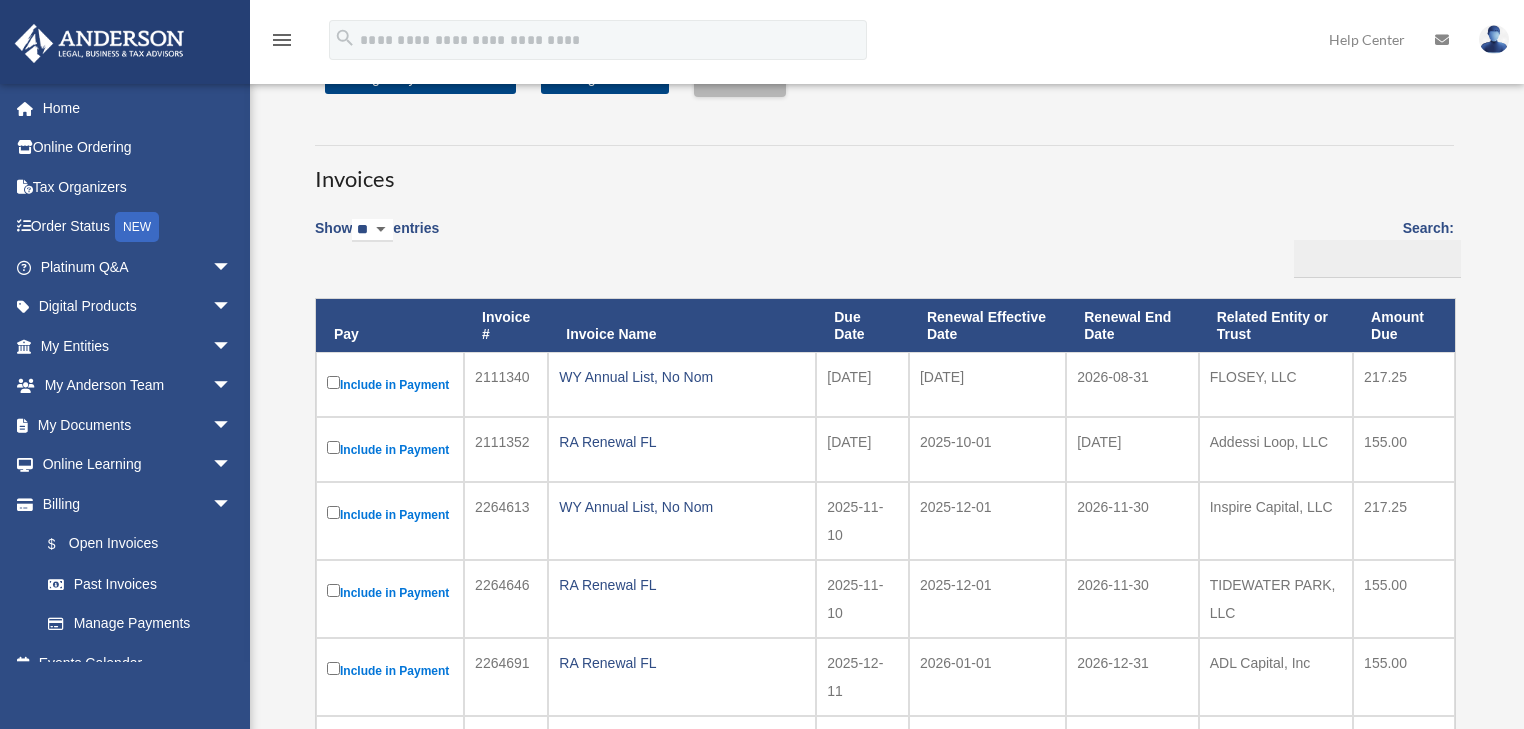 scroll, scrollTop: 252, scrollLeft: 0, axis: vertical 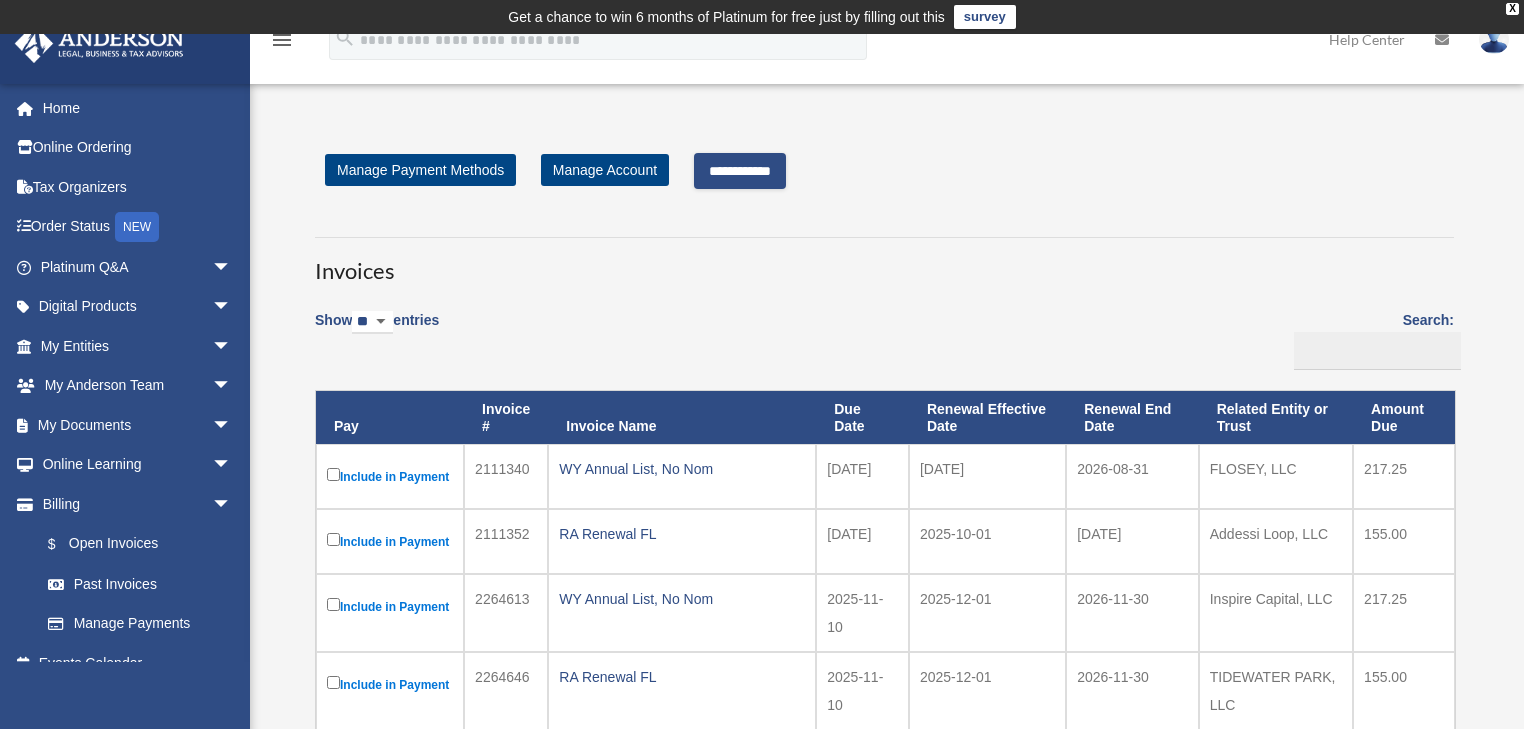 click on "**********" at bounding box center [740, 171] 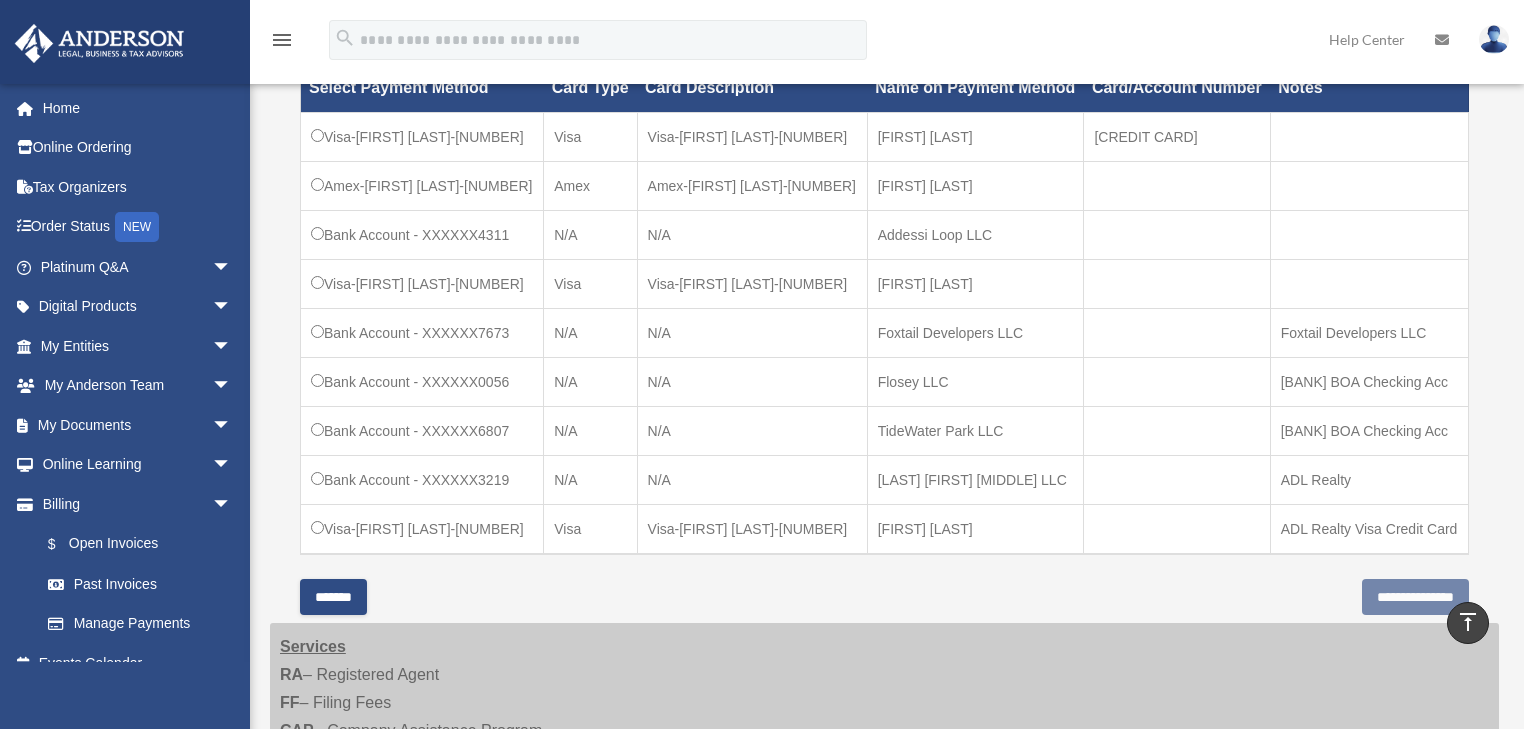 scroll, scrollTop: 720, scrollLeft: 0, axis: vertical 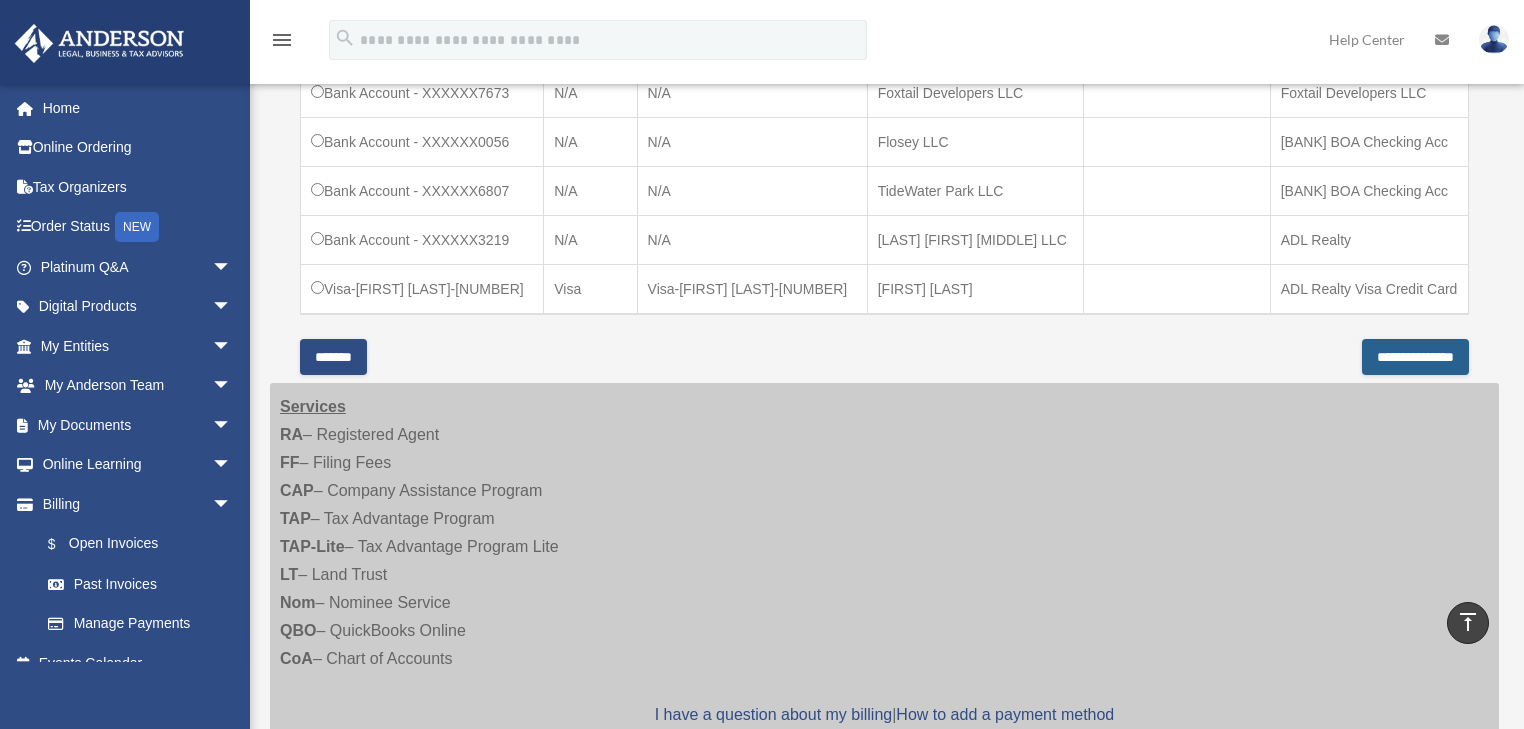 click on "**********" at bounding box center [1415, 357] 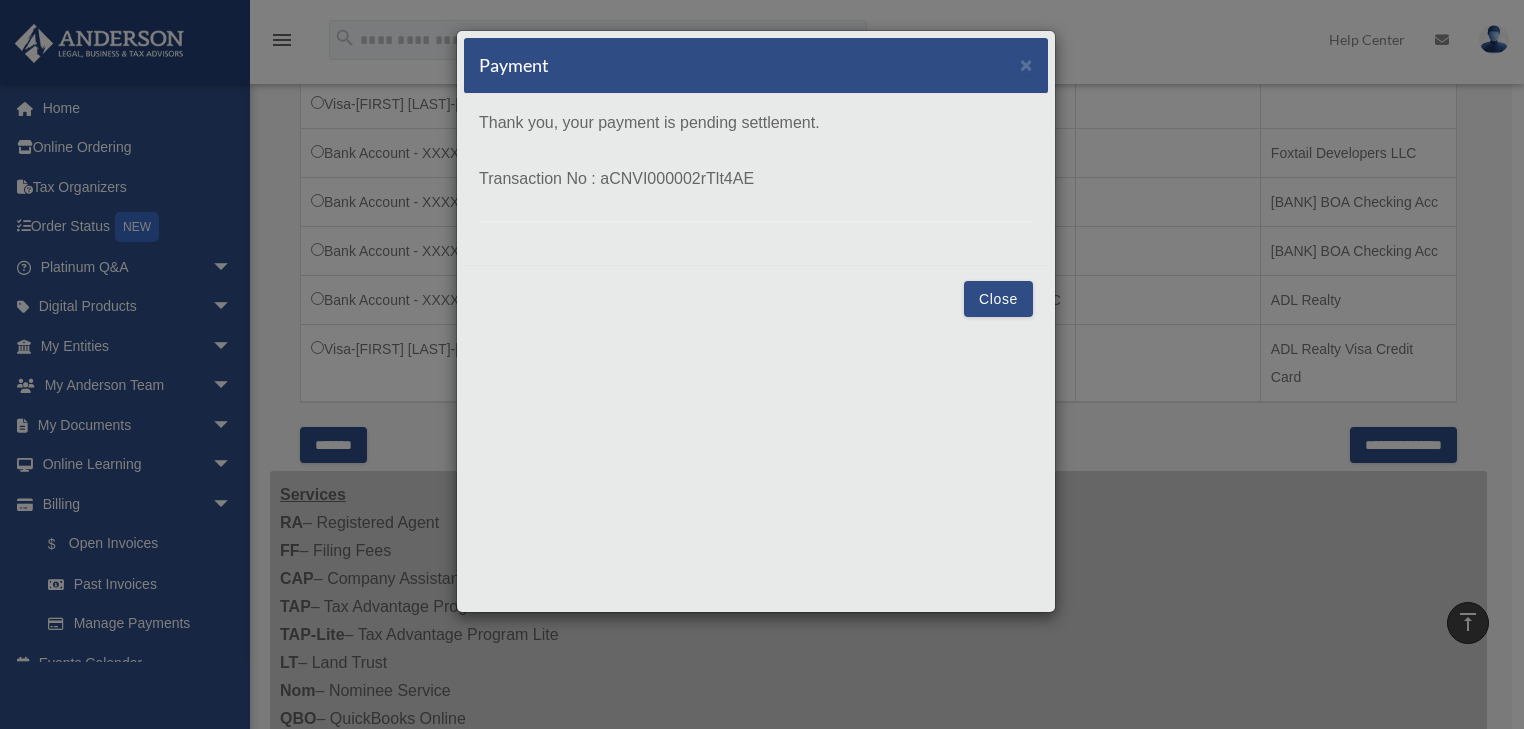 click on "Close" at bounding box center (998, 299) 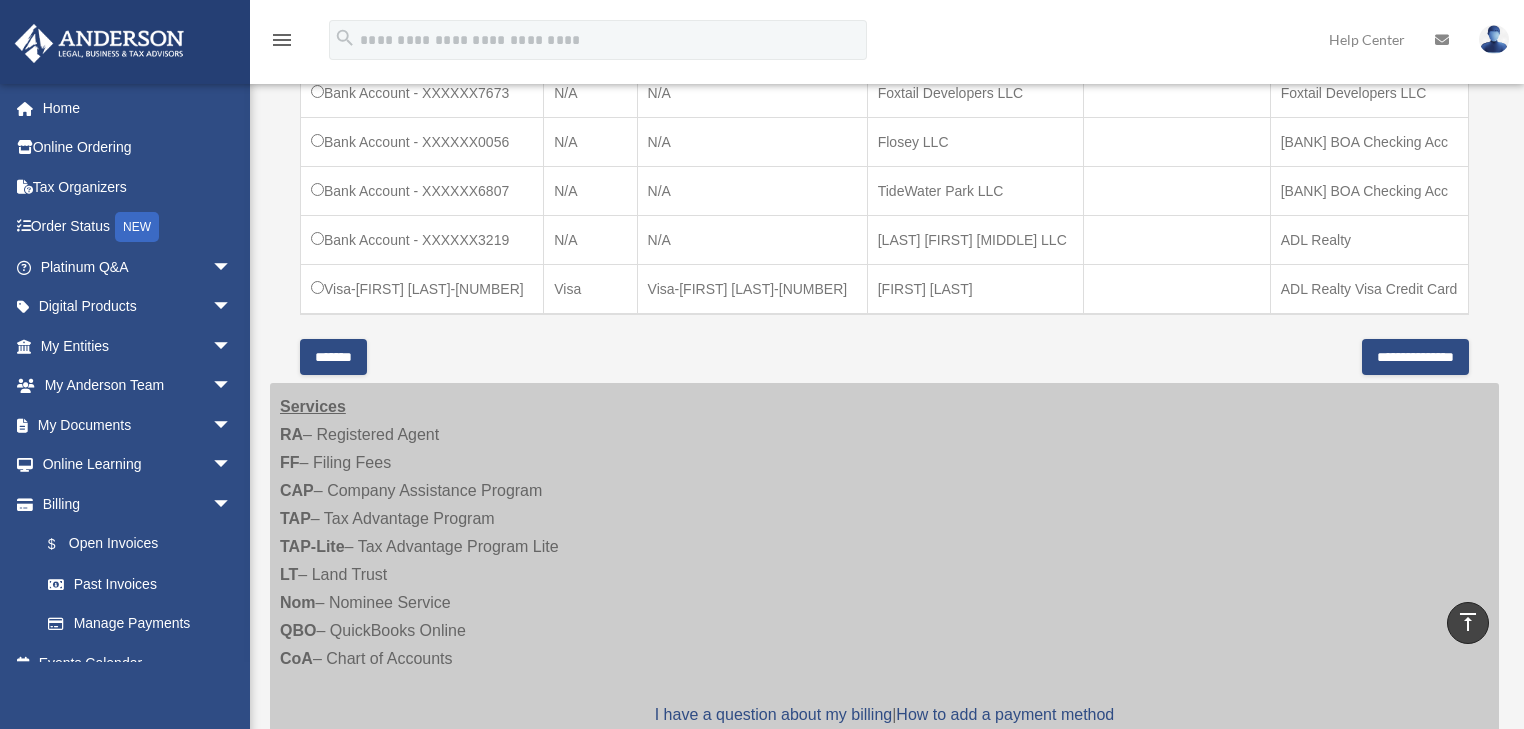 scroll, scrollTop: 720, scrollLeft: 0, axis: vertical 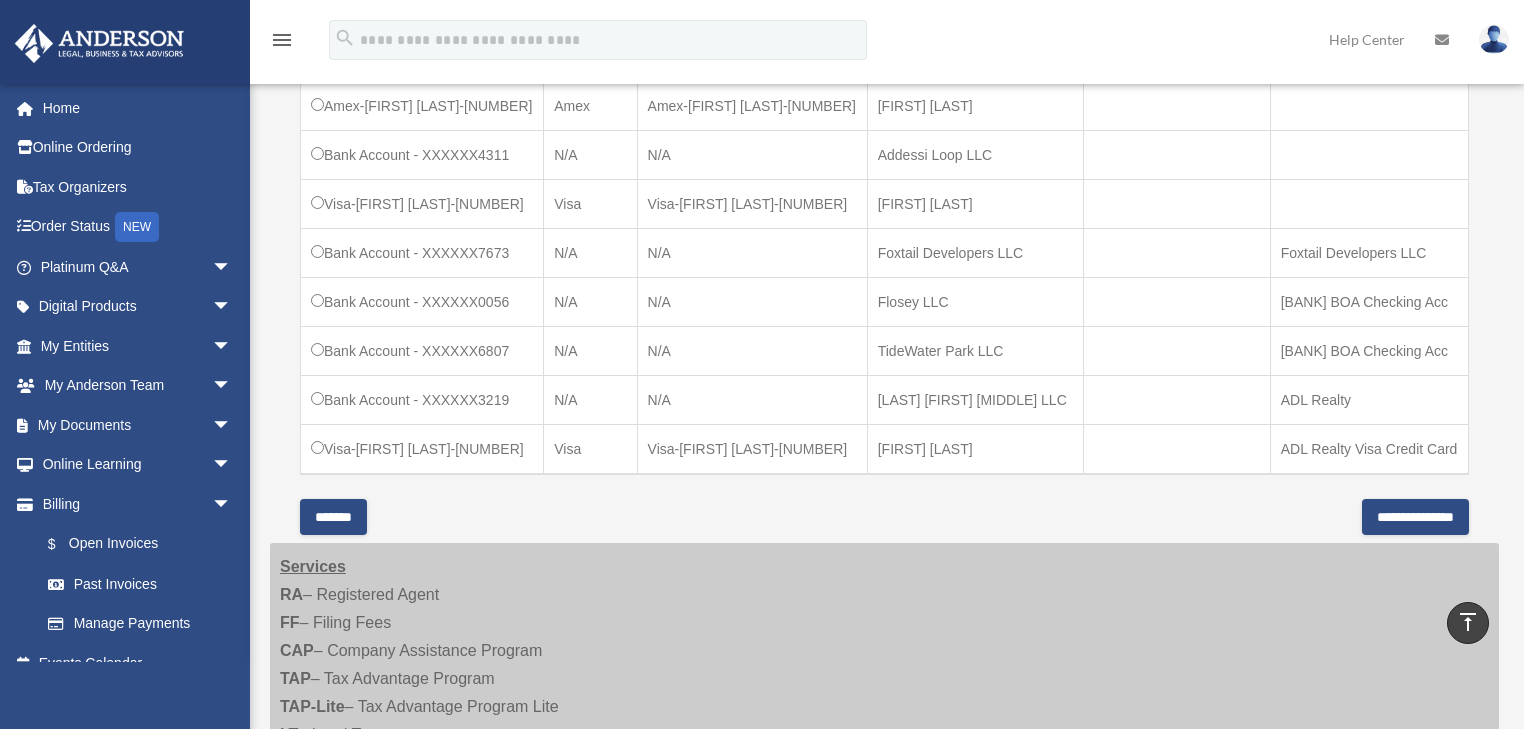 click on "*******" at bounding box center (333, 517) 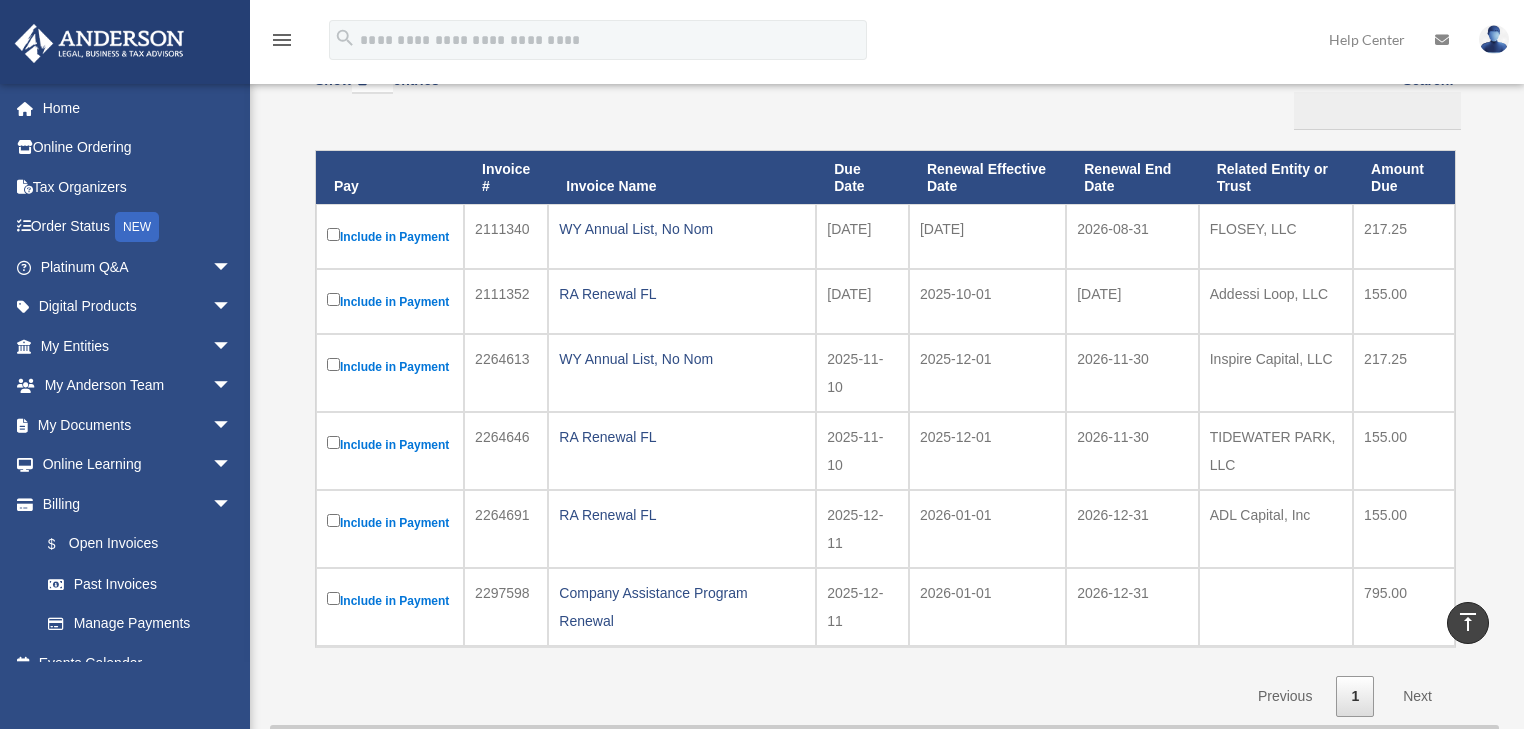 scroll, scrollTop: 80, scrollLeft: 0, axis: vertical 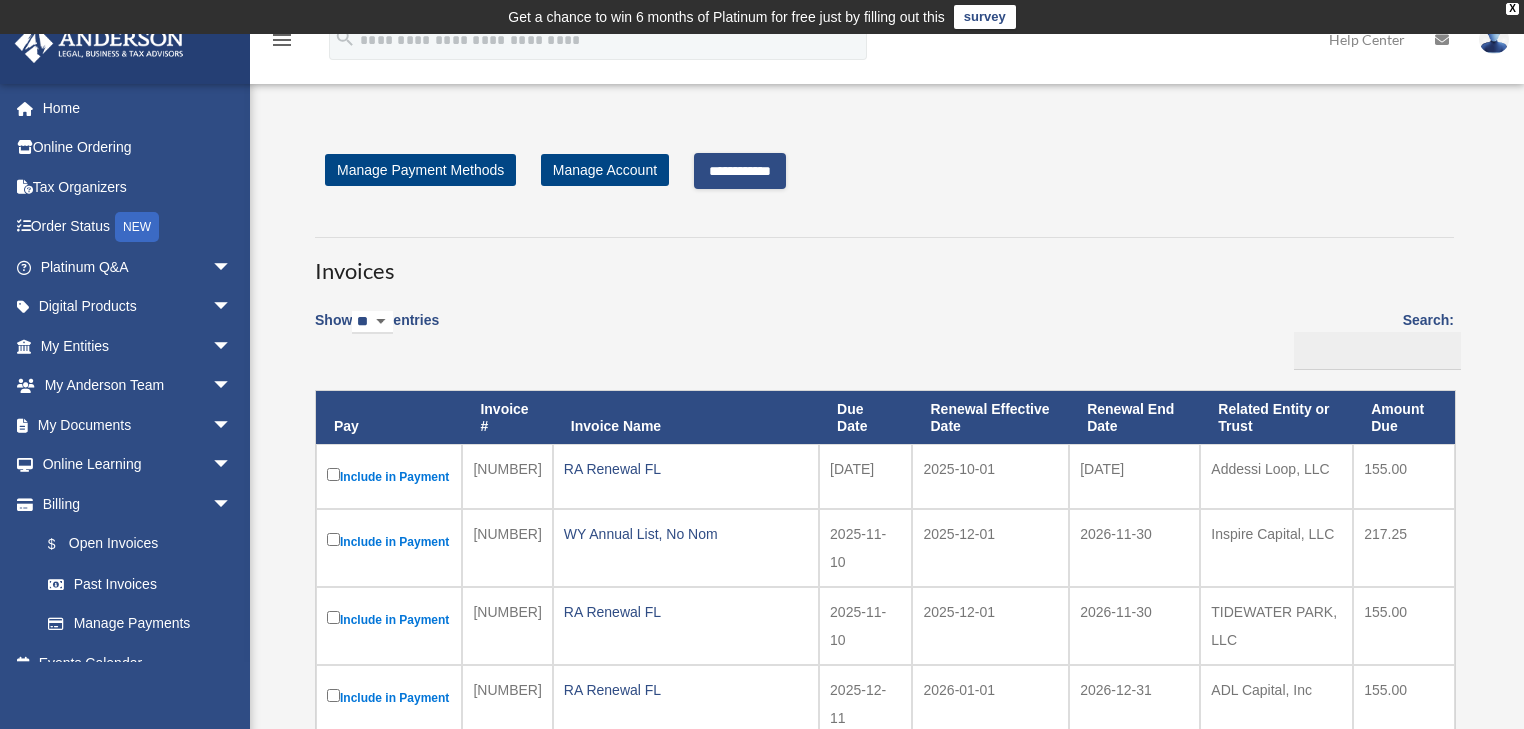 click on "**********" at bounding box center [740, 171] 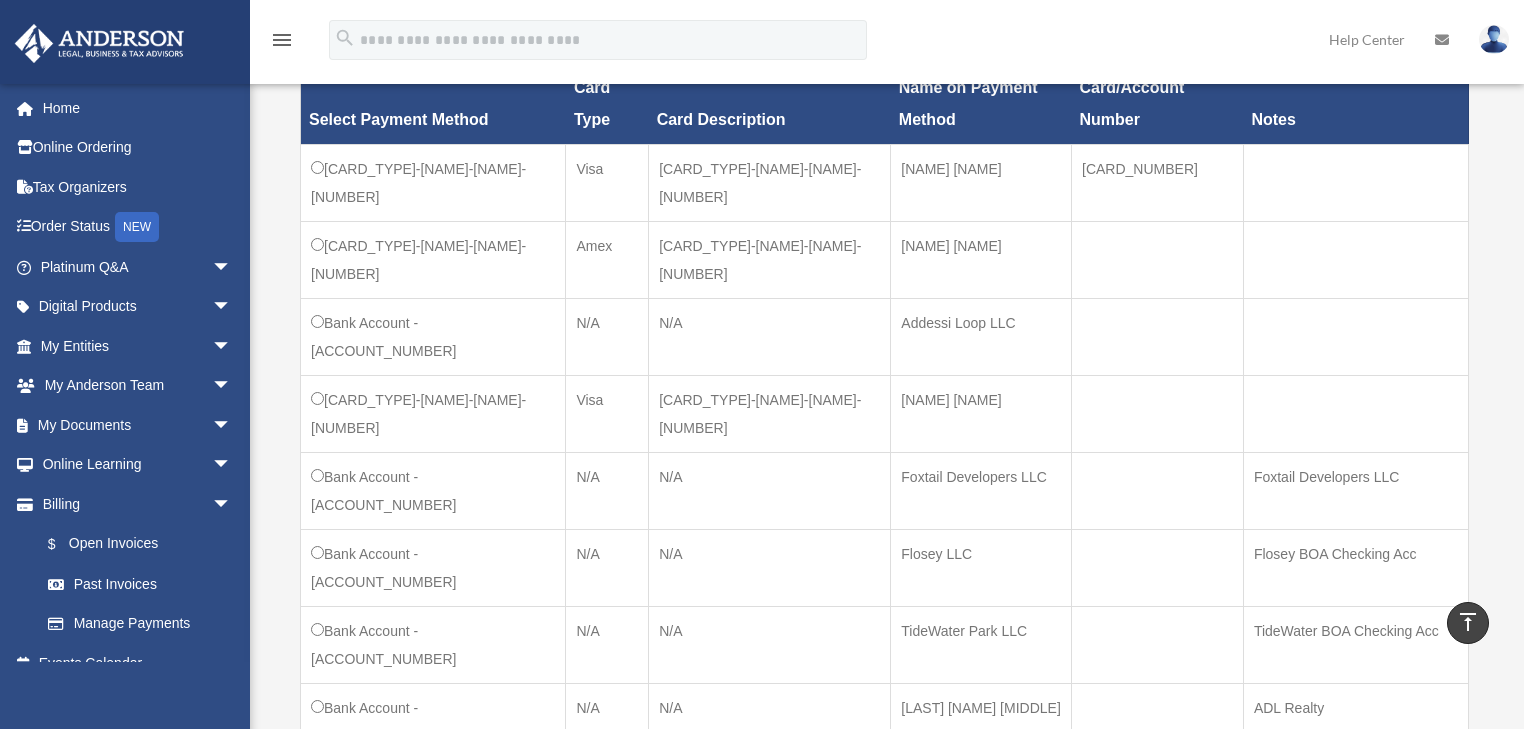 scroll, scrollTop: 720, scrollLeft: 0, axis: vertical 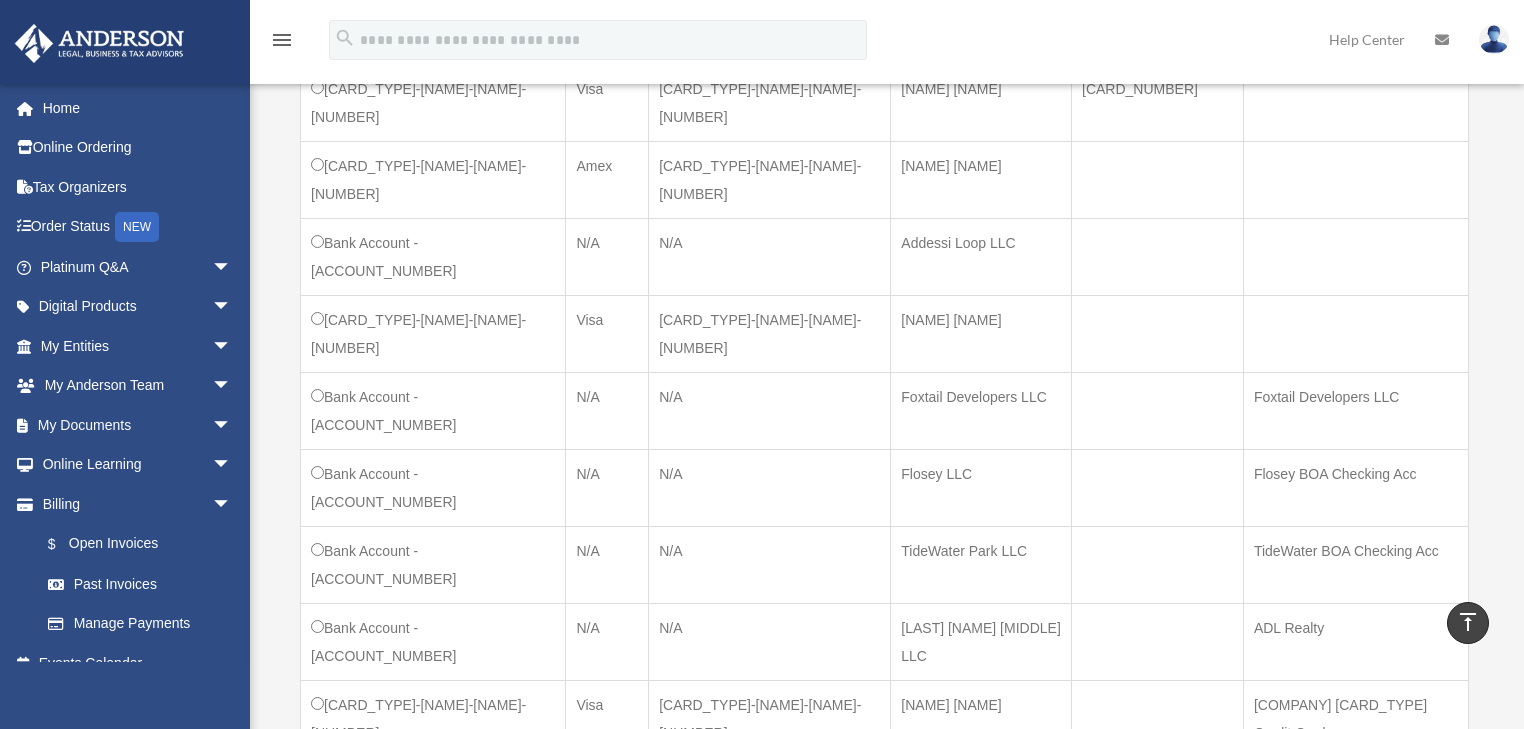 click on "**********" at bounding box center [1415, 801] 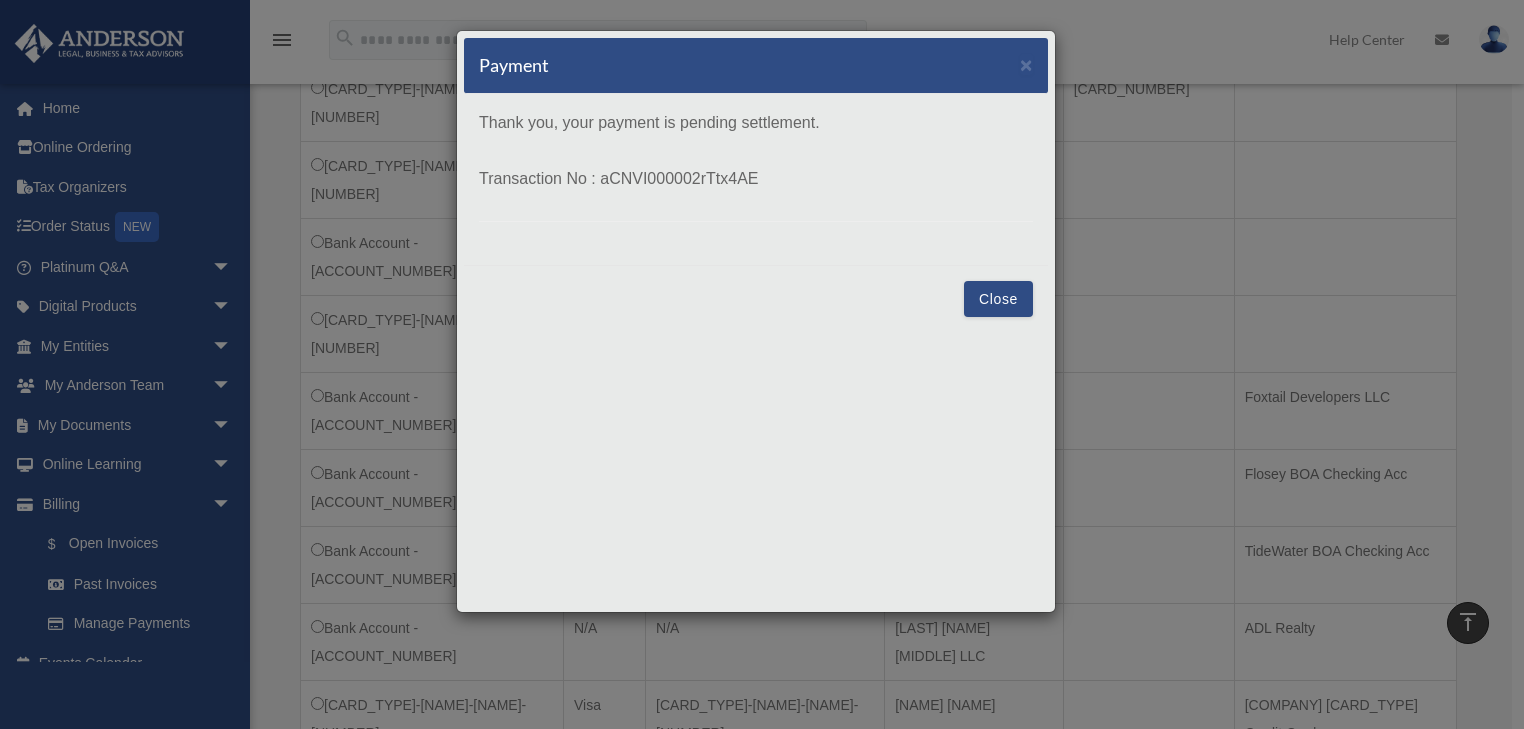 click on "Close" at bounding box center (998, 299) 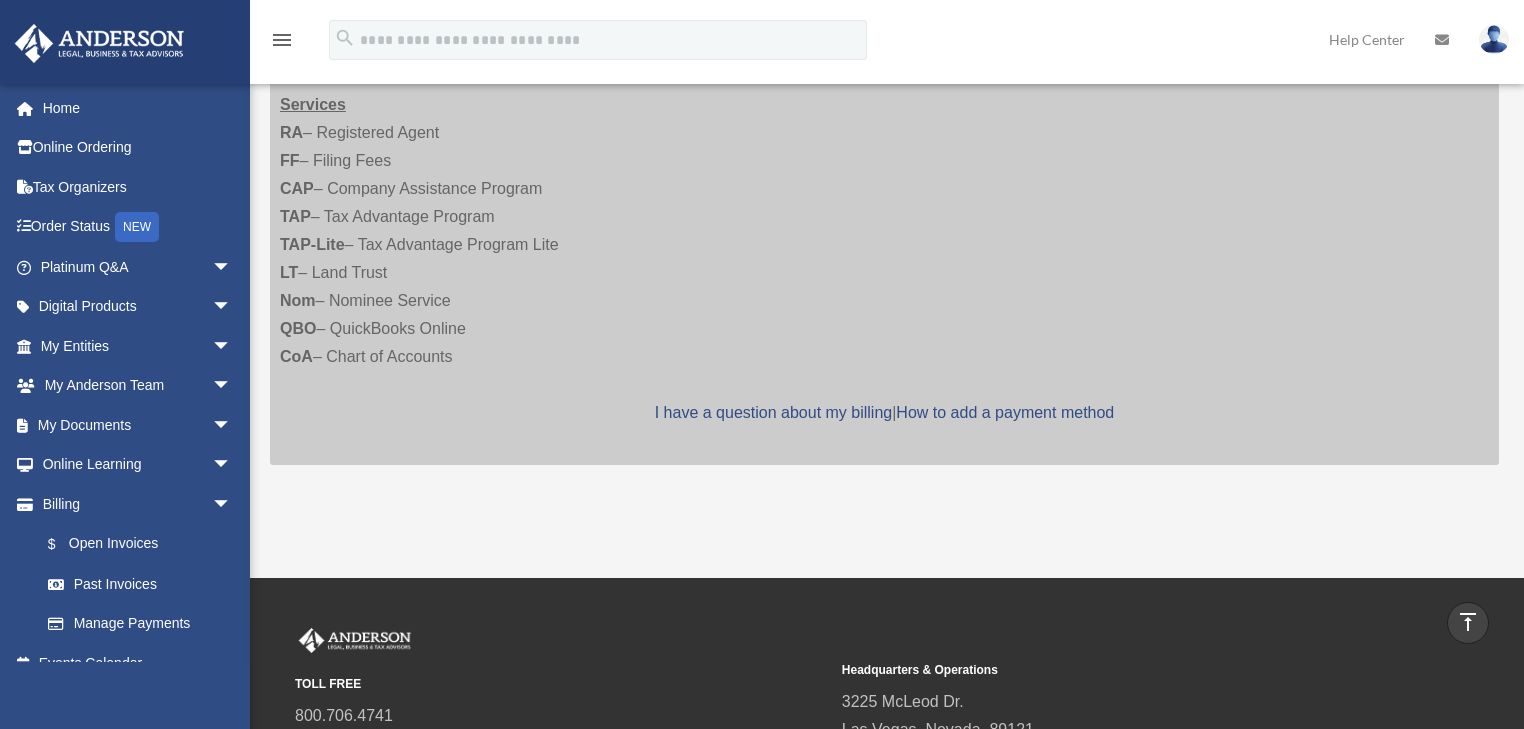 click on "Order Status  NEW" at bounding box center (138, 227) 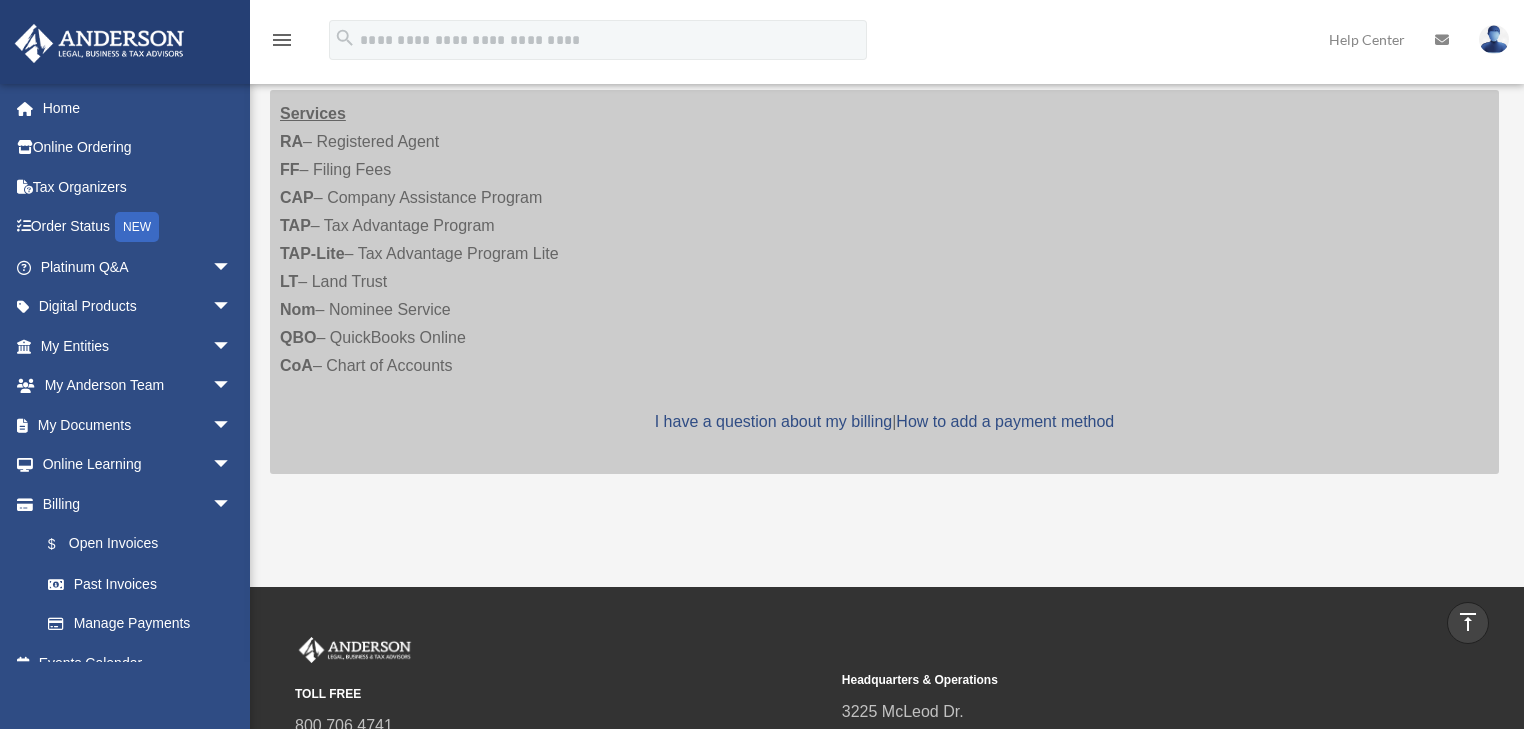 scroll, scrollTop: 753, scrollLeft: 0, axis: vertical 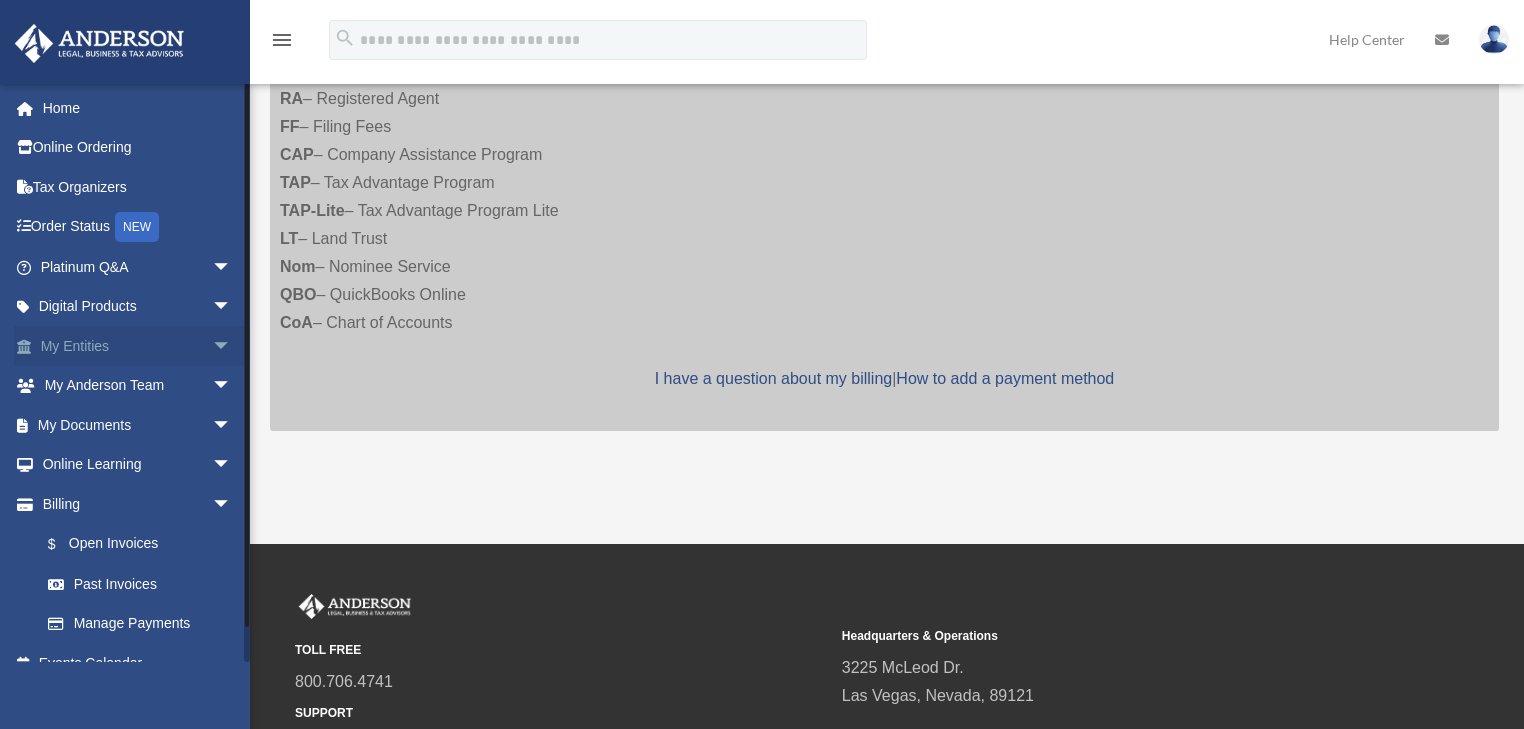 click on "My Entities arrow_drop_down" at bounding box center [138, 346] 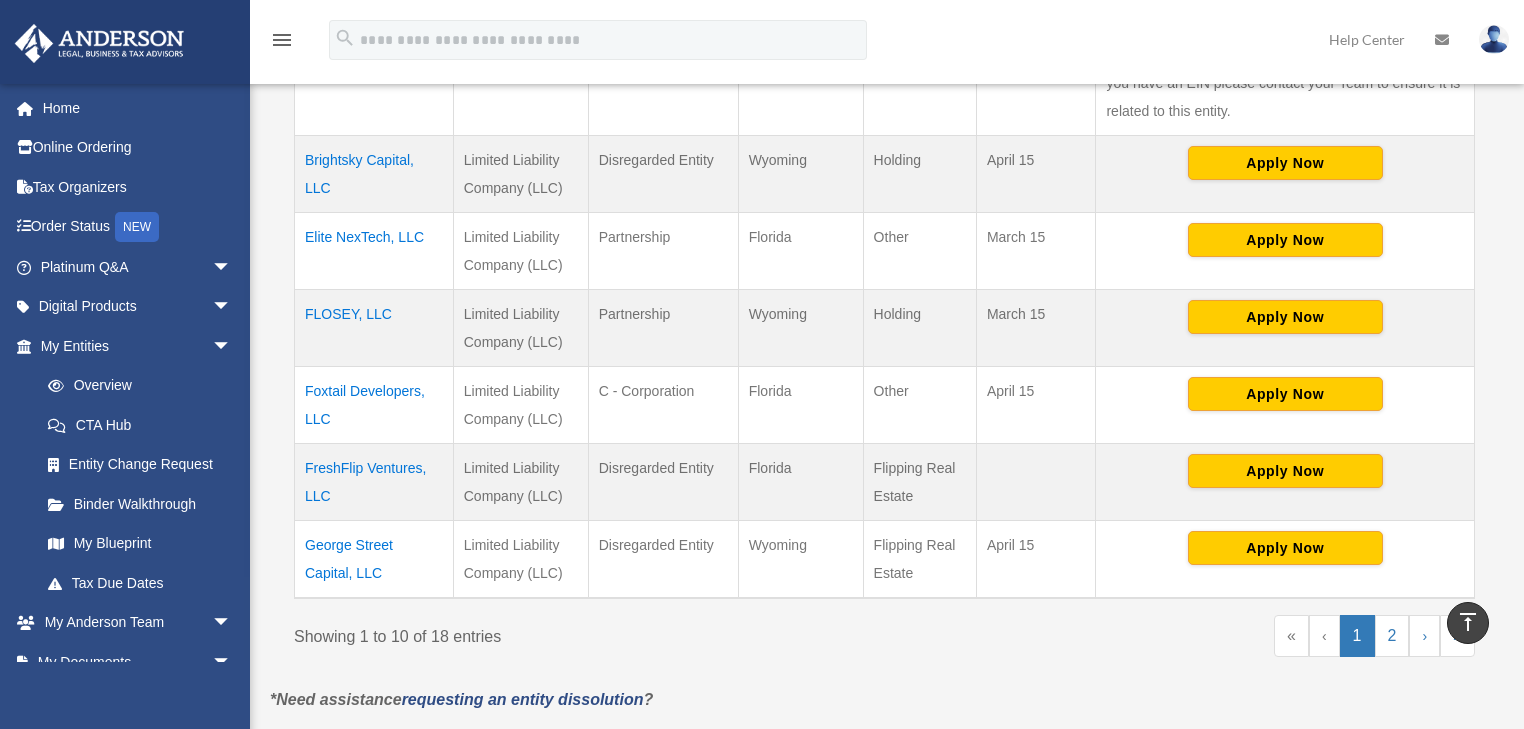 scroll, scrollTop: 885, scrollLeft: 0, axis: vertical 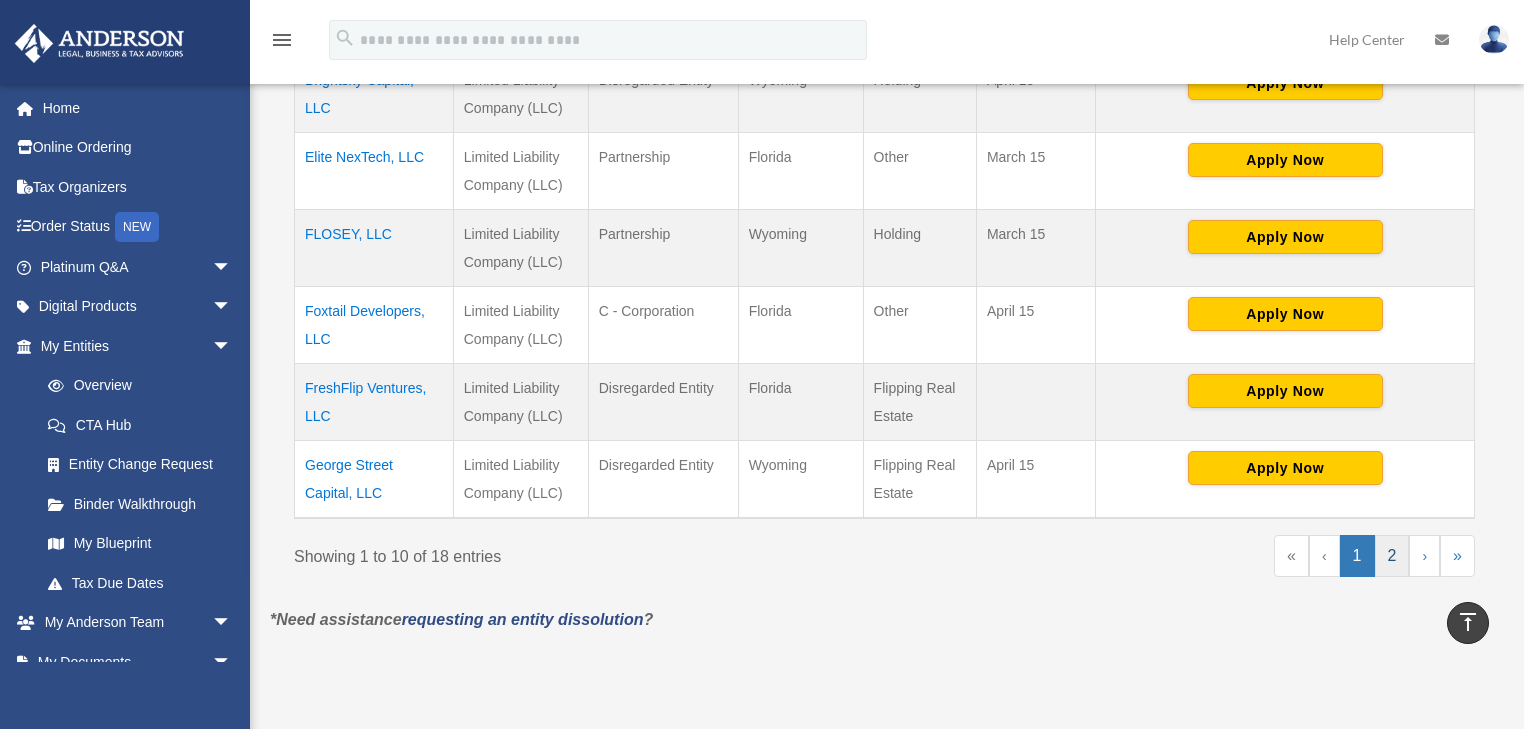 click on "2" at bounding box center (1392, 556) 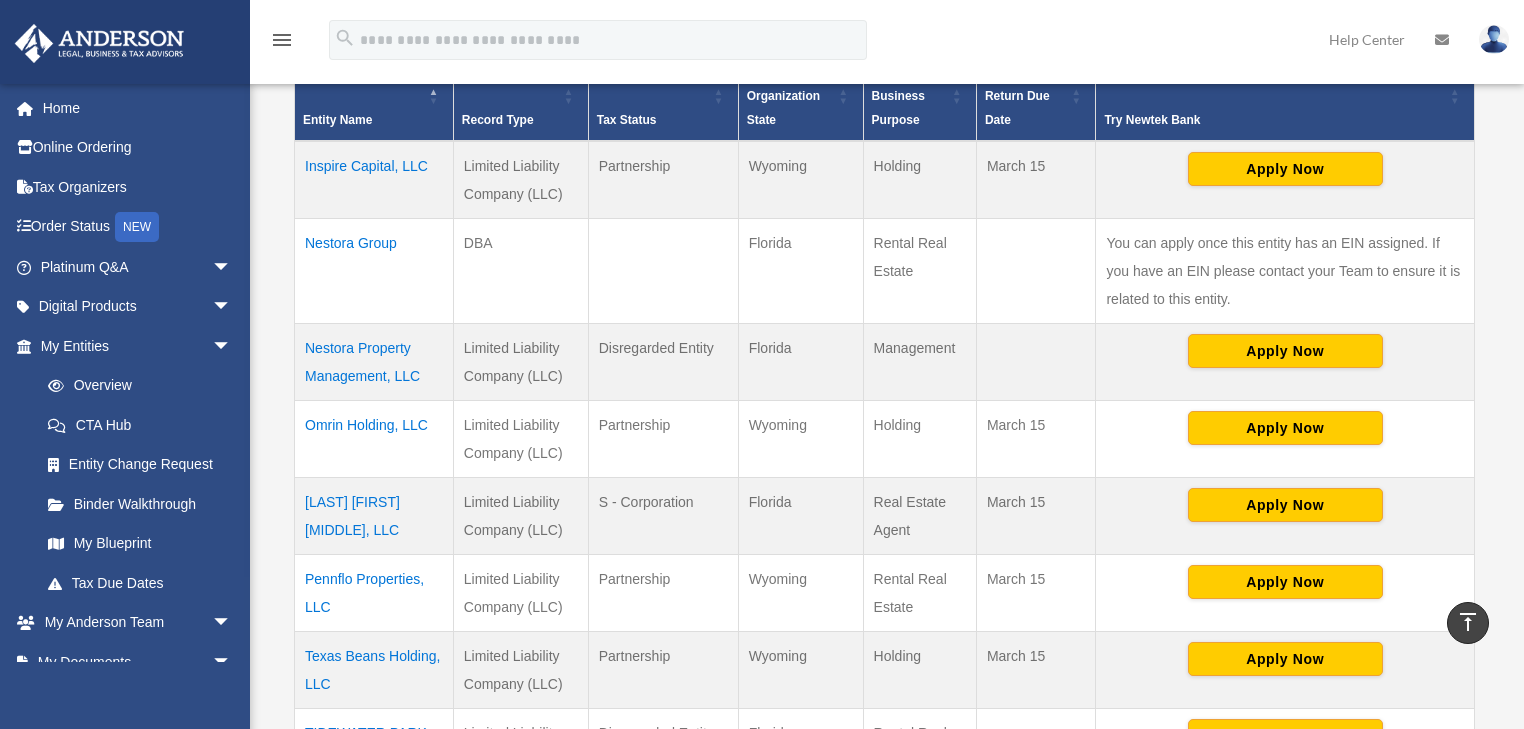 scroll, scrollTop: 405, scrollLeft: 0, axis: vertical 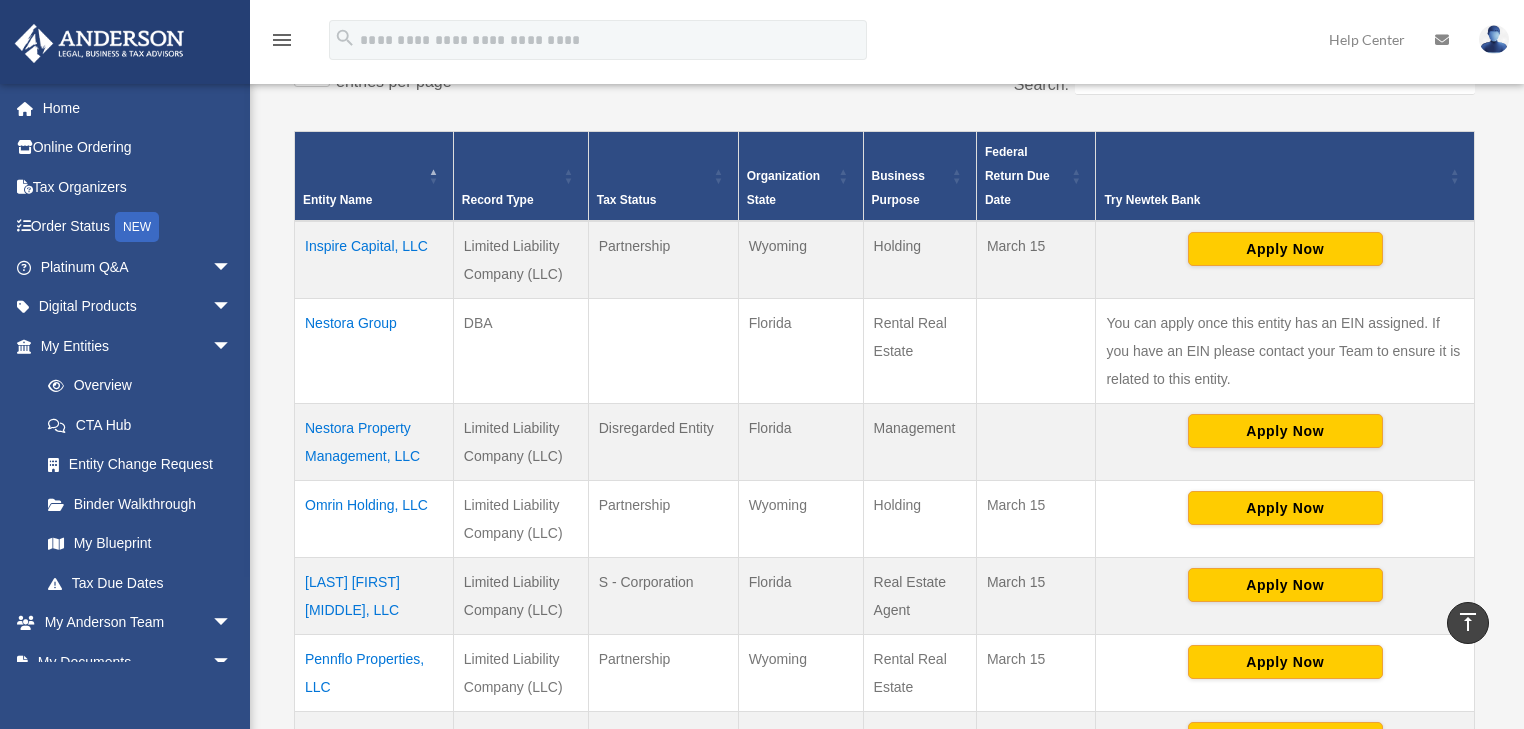 click on "Nestora Property Management, LLC" at bounding box center (374, 441) 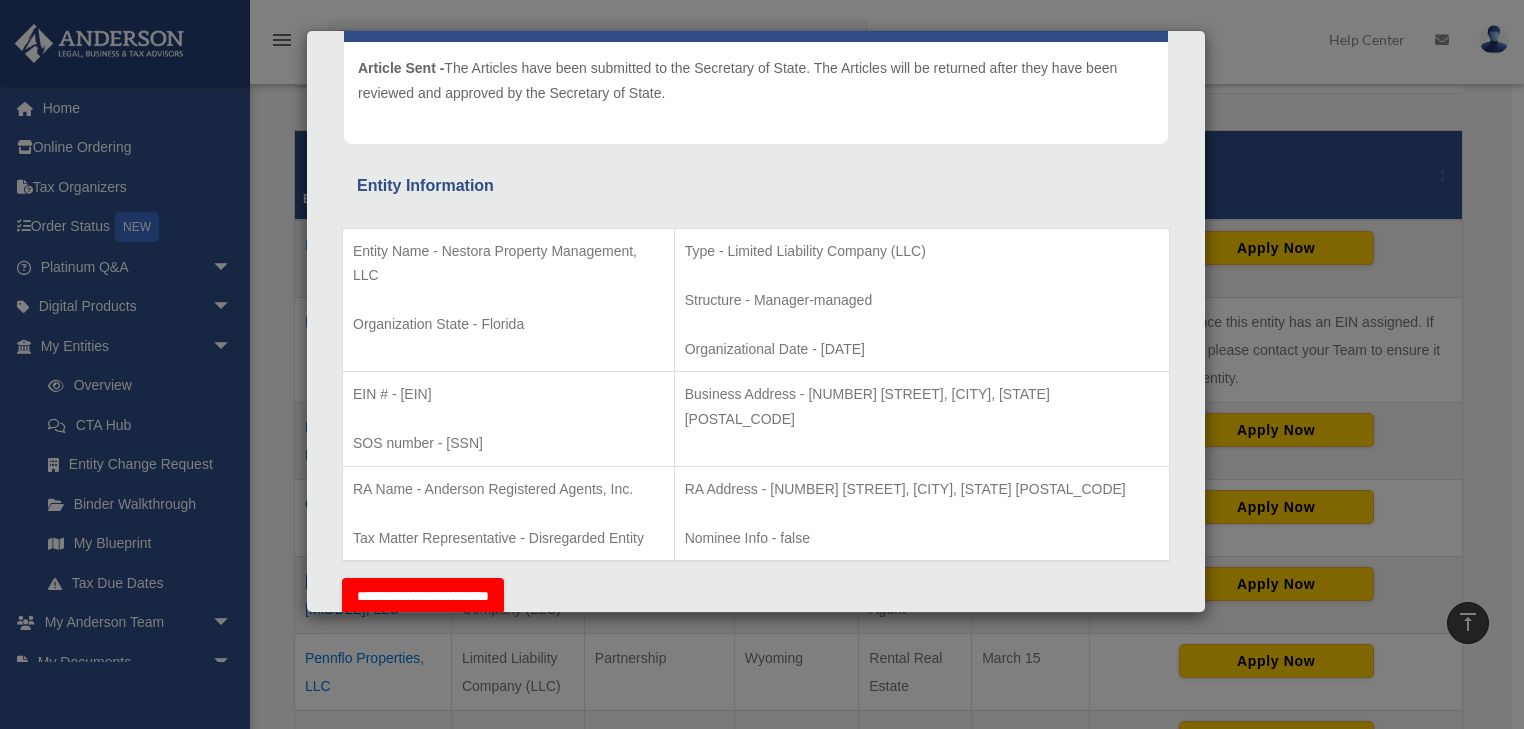 scroll, scrollTop: 0, scrollLeft: 0, axis: both 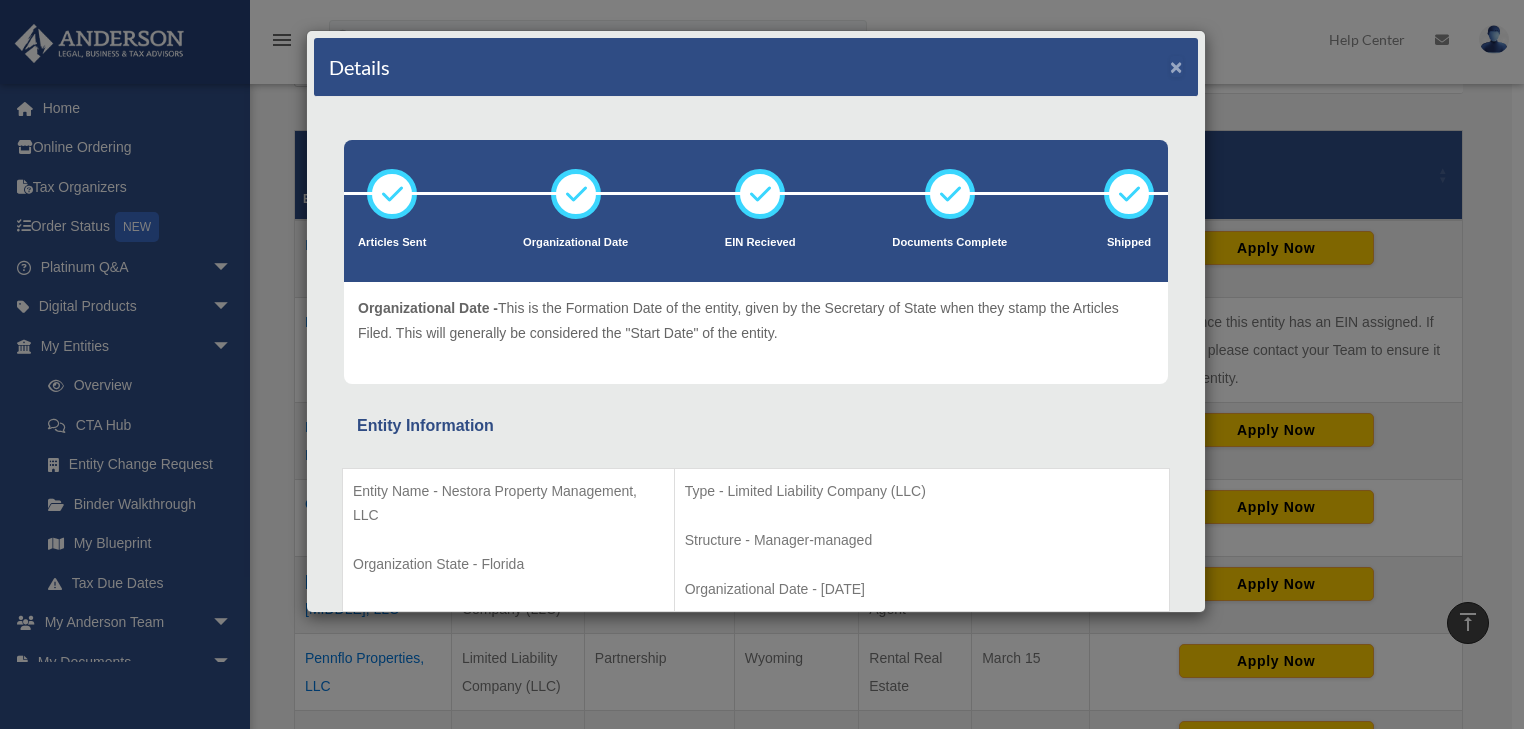 click on "×" at bounding box center (1176, 66) 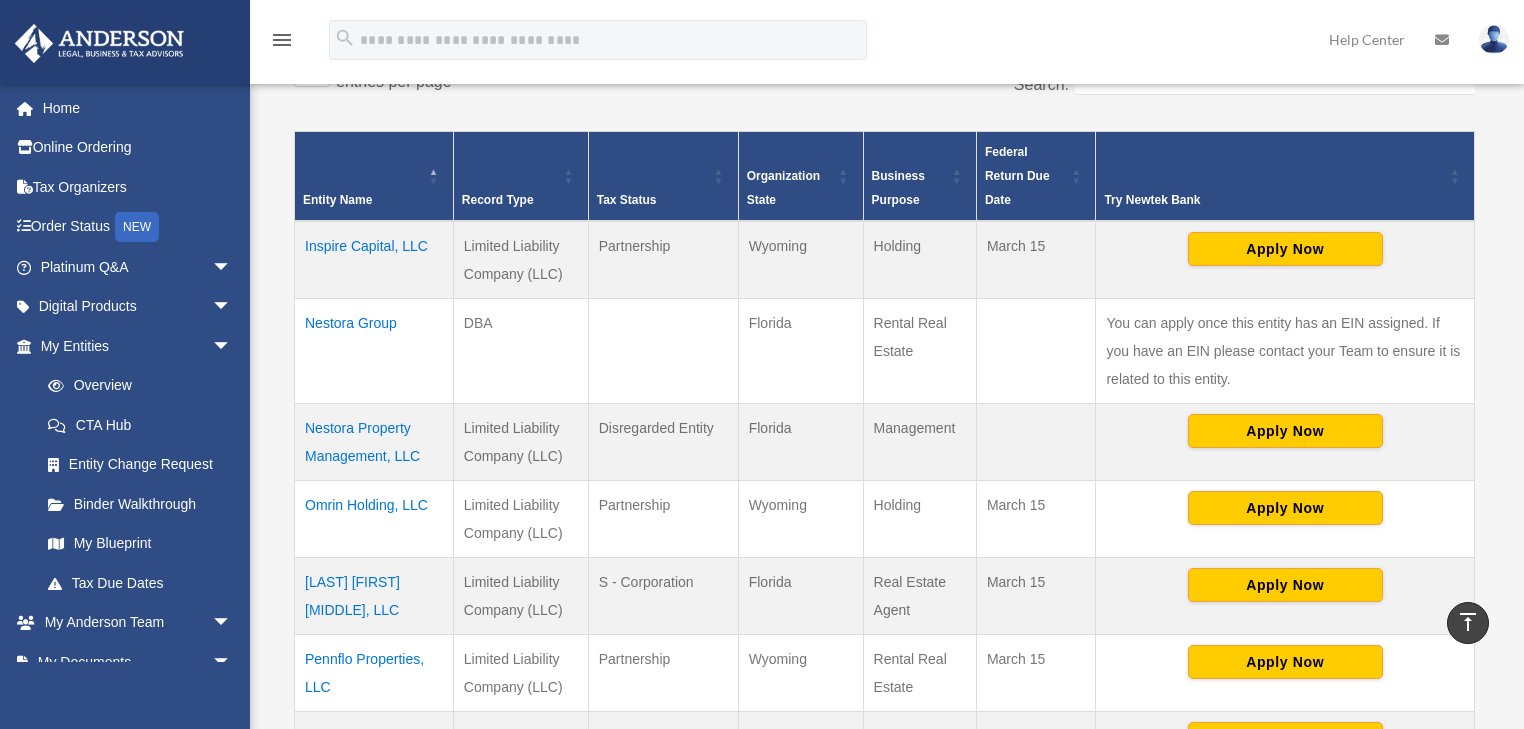 scroll, scrollTop: 485, scrollLeft: 0, axis: vertical 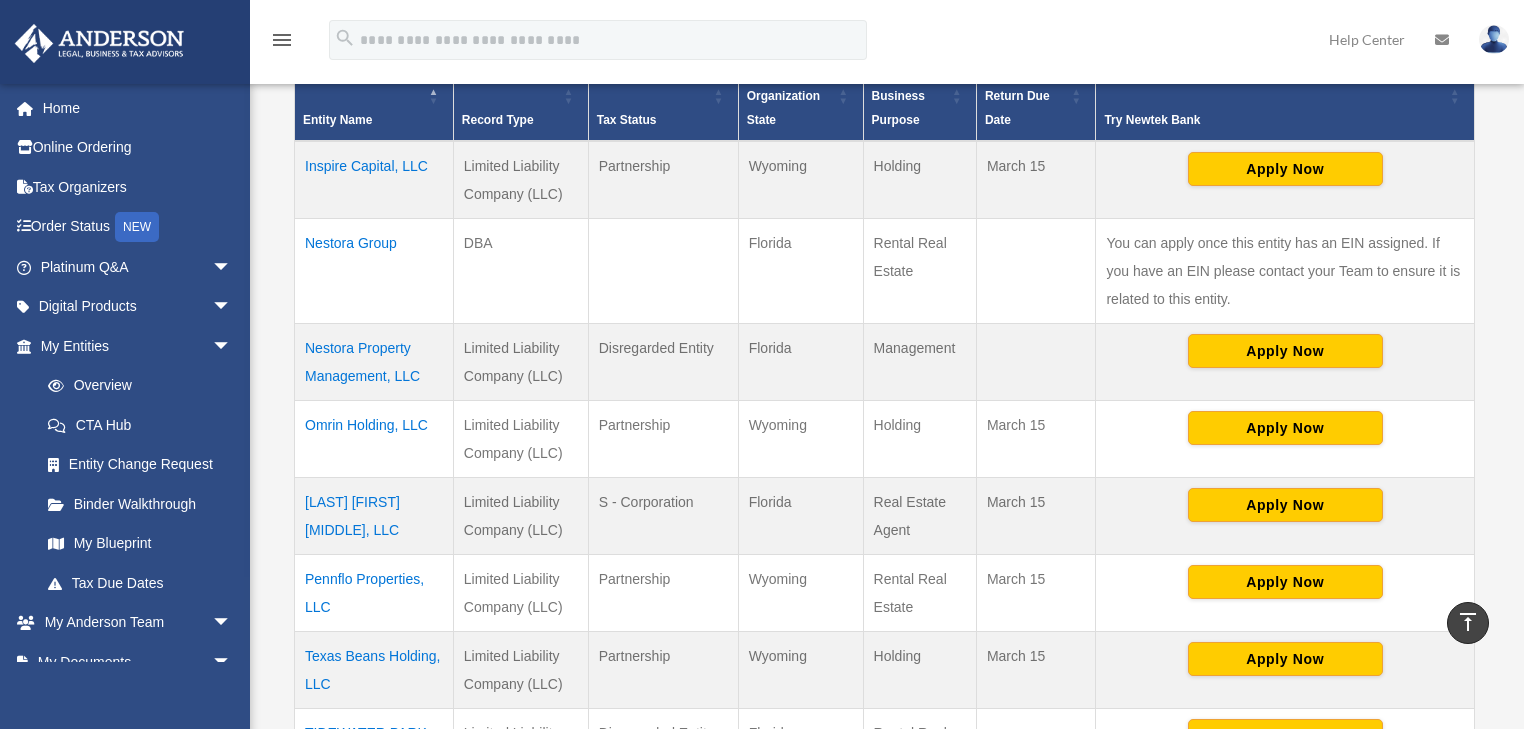 click on "Nestora Group" at bounding box center (374, 270) 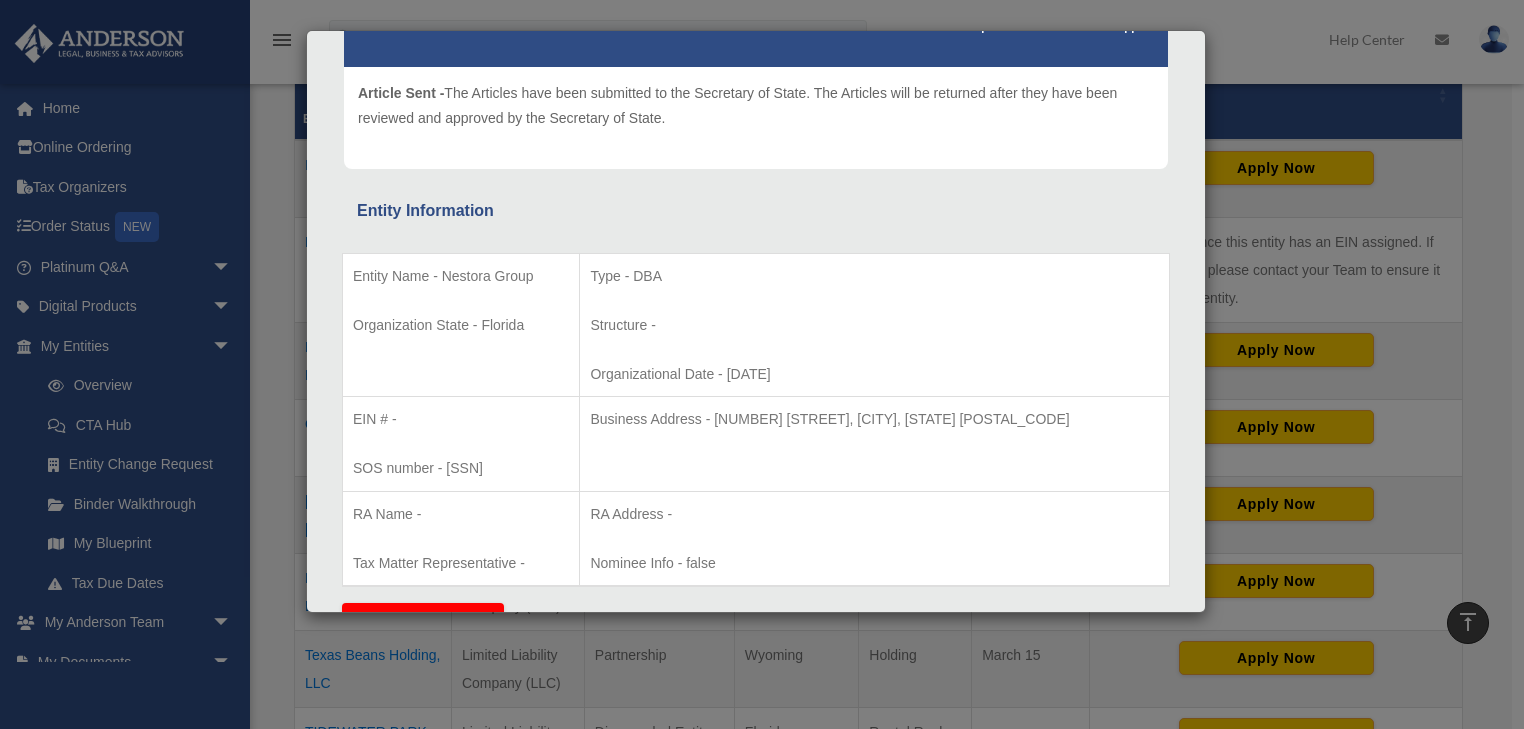 scroll, scrollTop: 0, scrollLeft: 0, axis: both 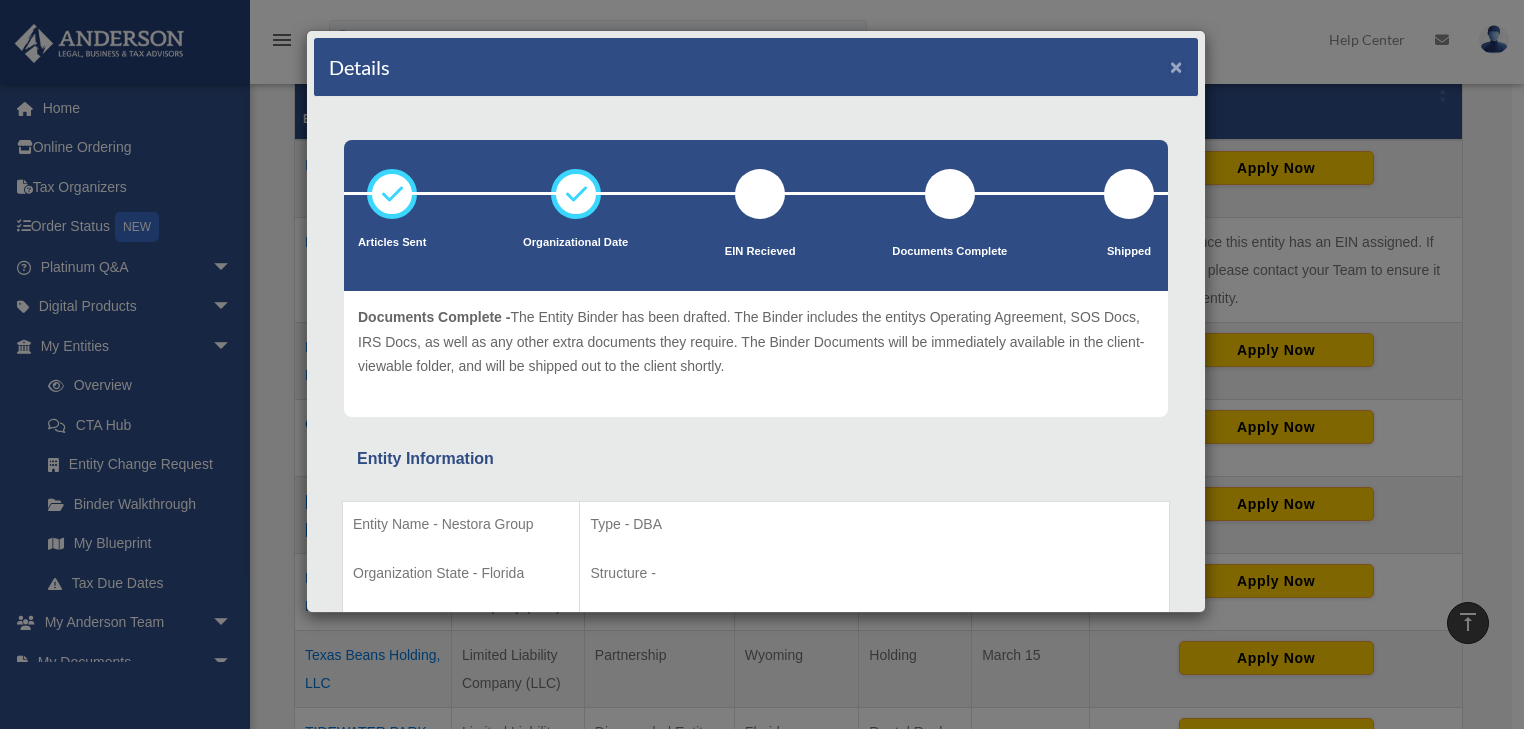 click on "×" at bounding box center (1176, 66) 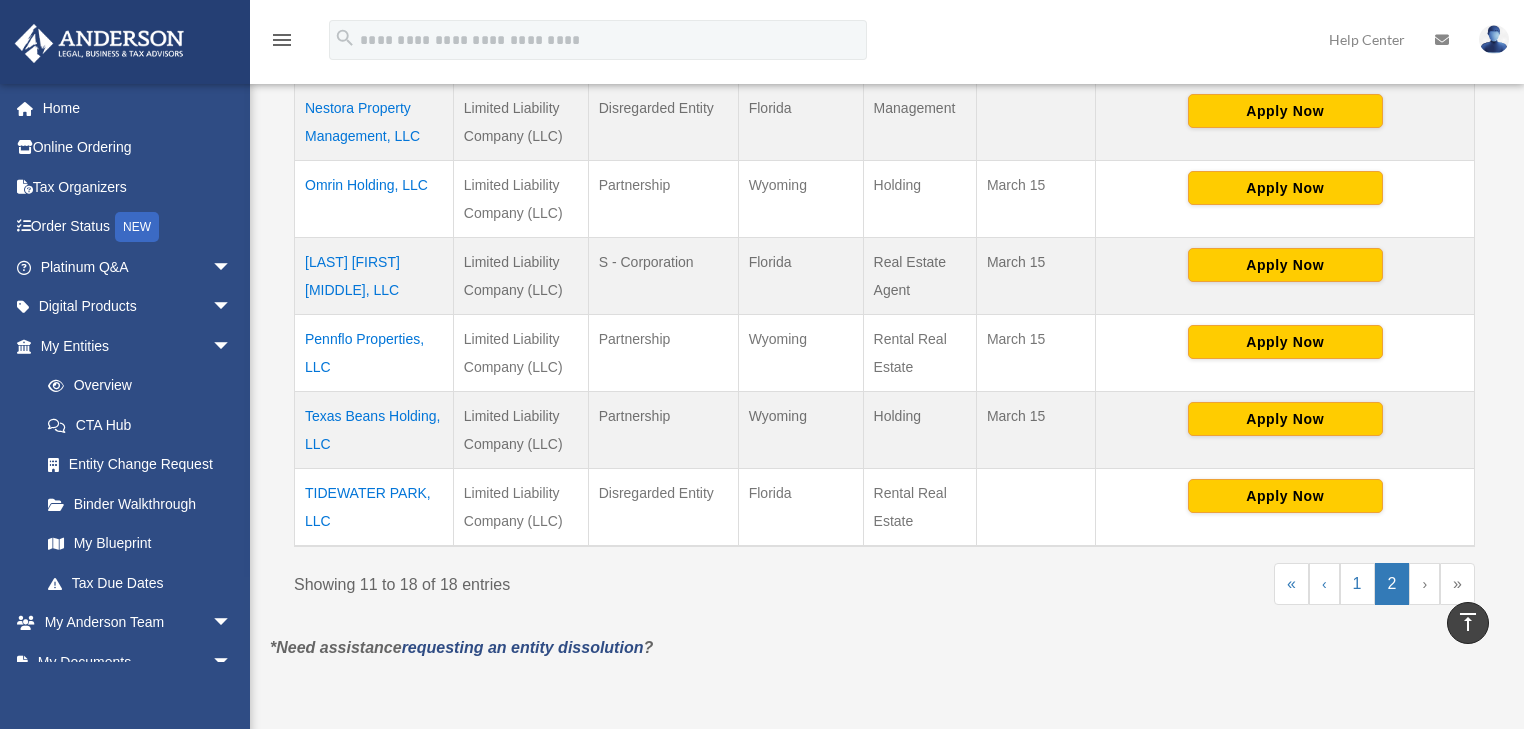 scroll, scrollTop: 885, scrollLeft: 0, axis: vertical 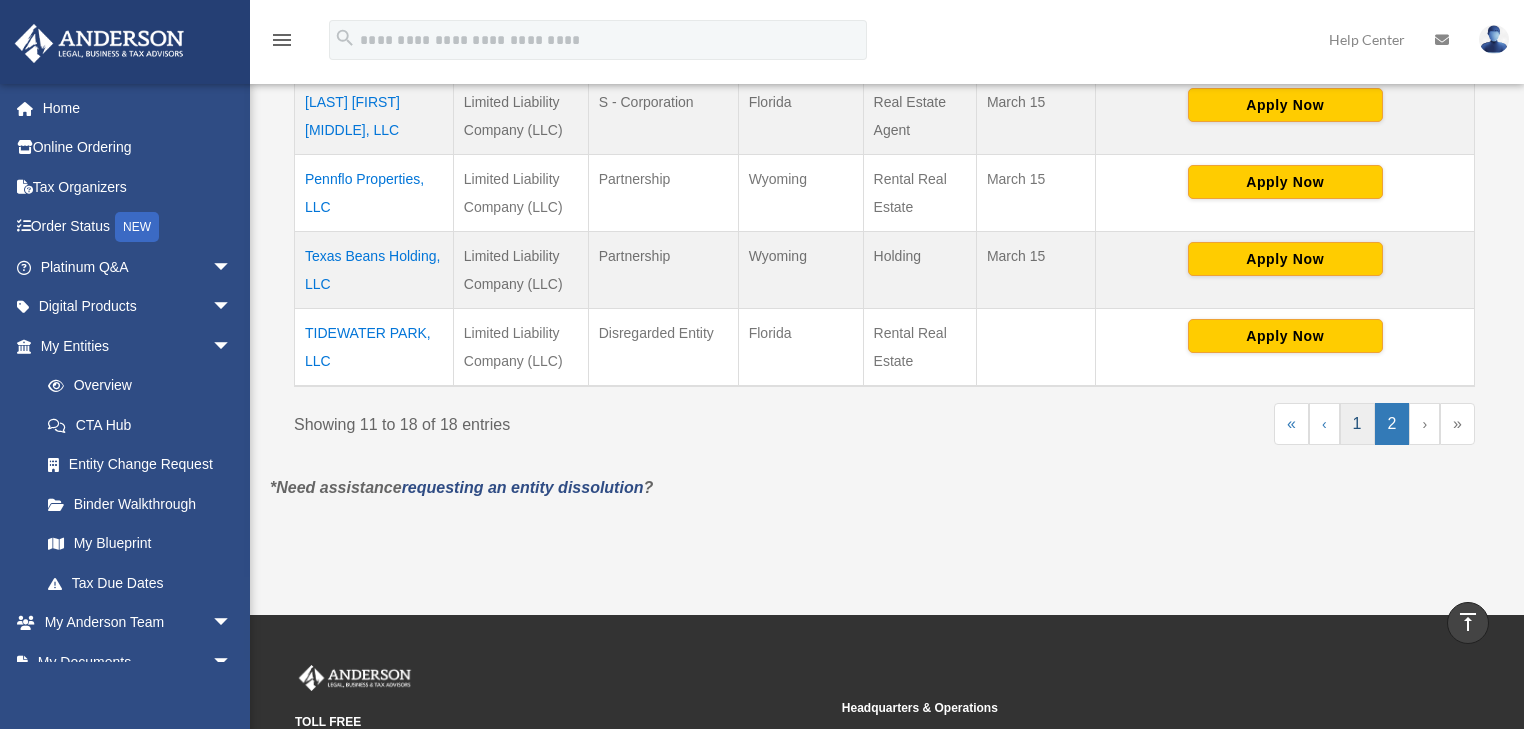 click on "1" at bounding box center (1357, 424) 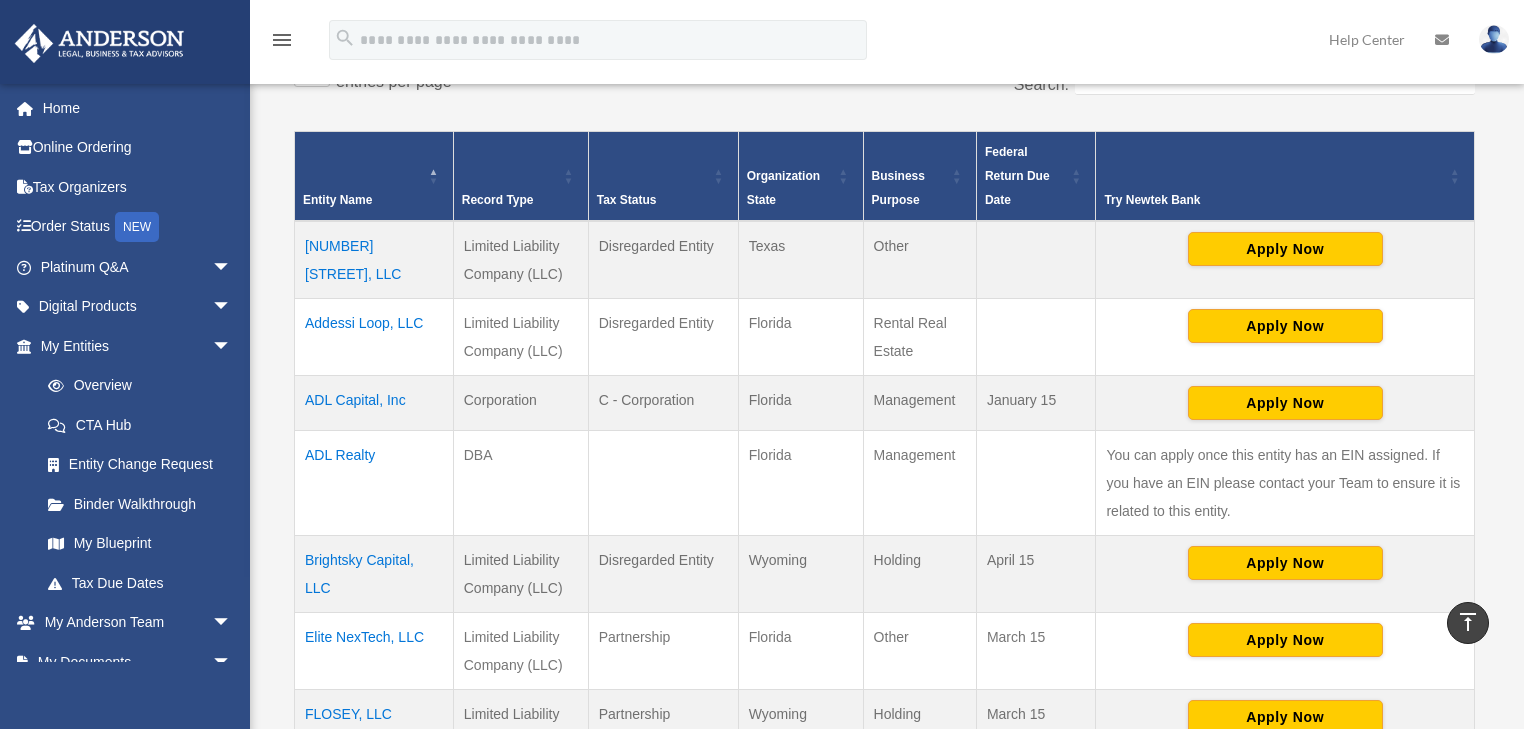 scroll, scrollTop: 325, scrollLeft: 0, axis: vertical 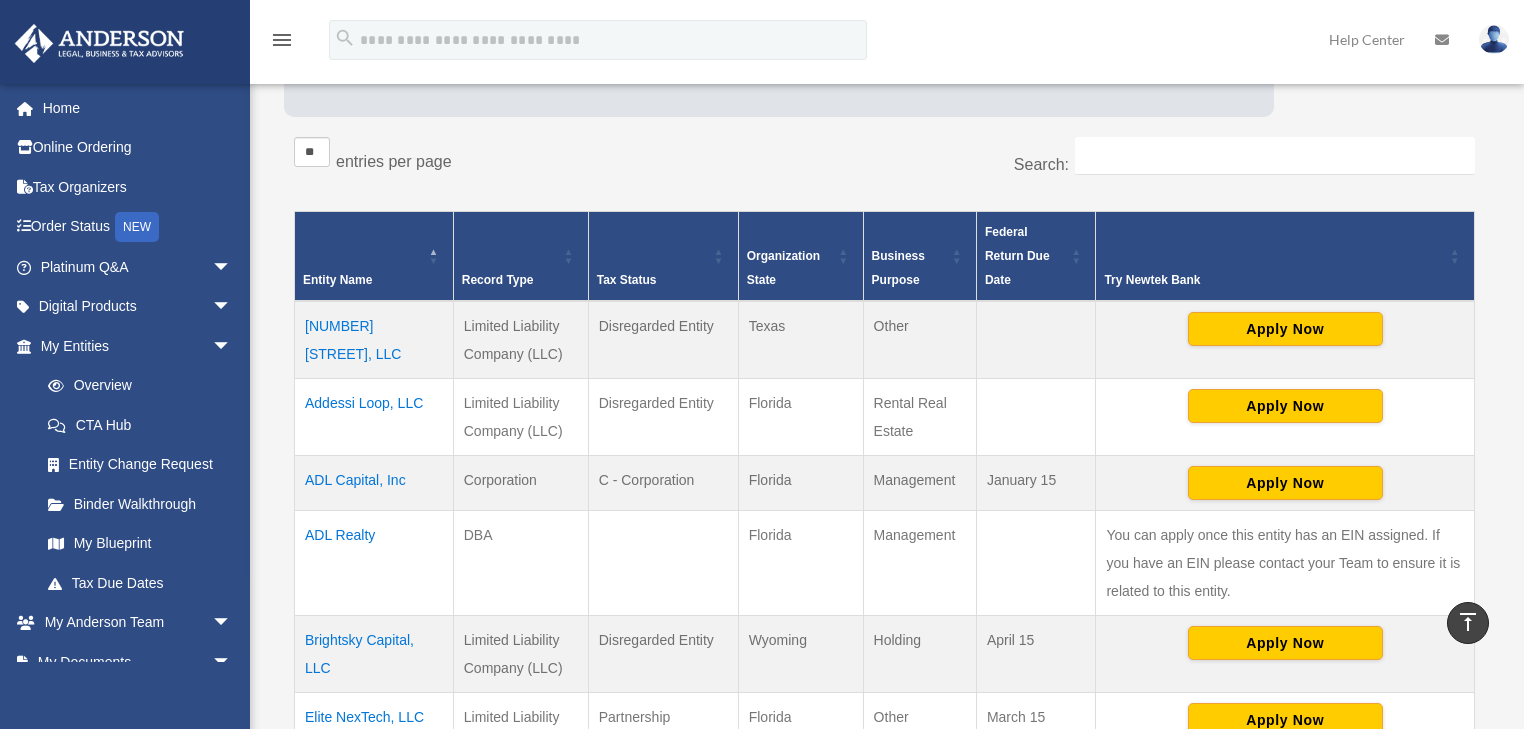 click on "ADL Realty" at bounding box center (374, 562) 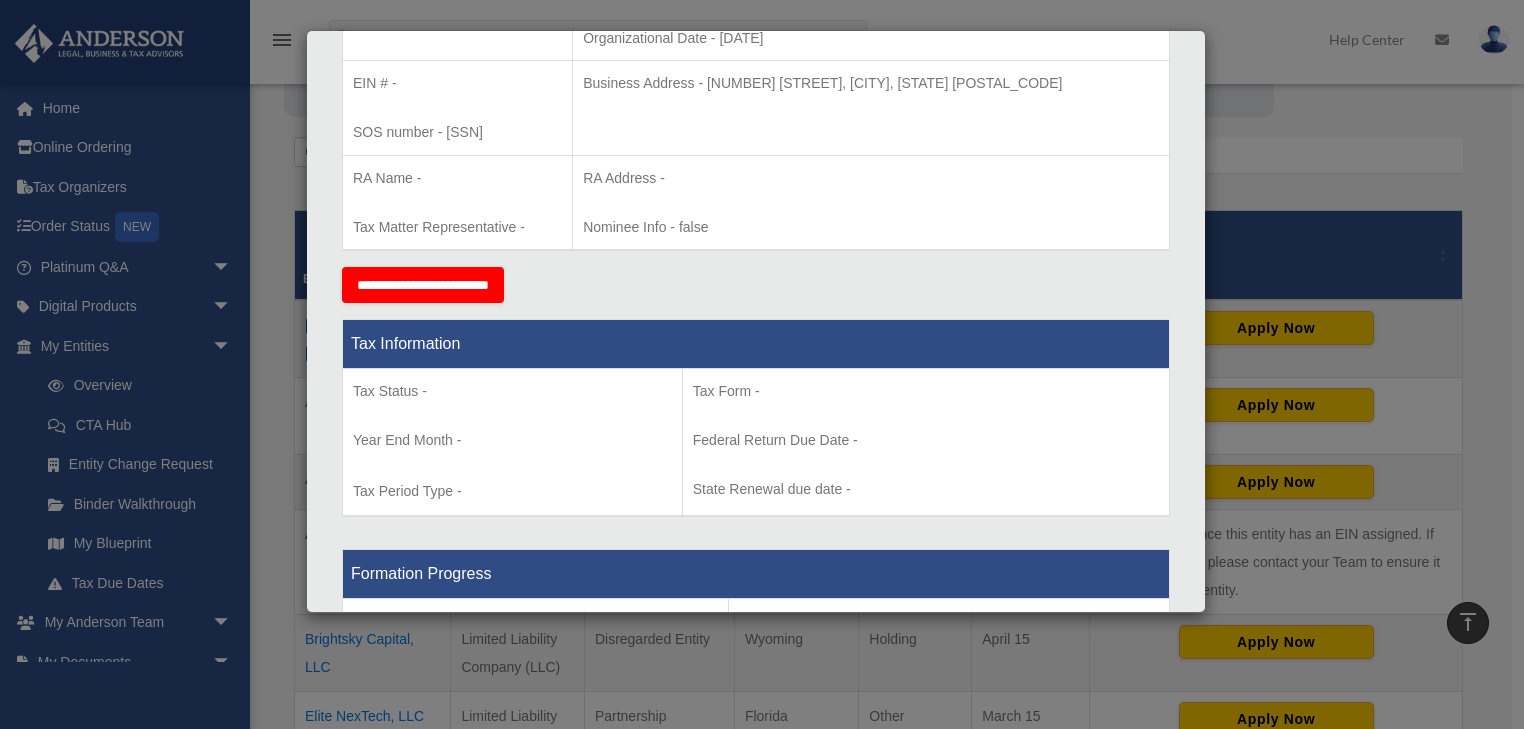 scroll, scrollTop: 640, scrollLeft: 0, axis: vertical 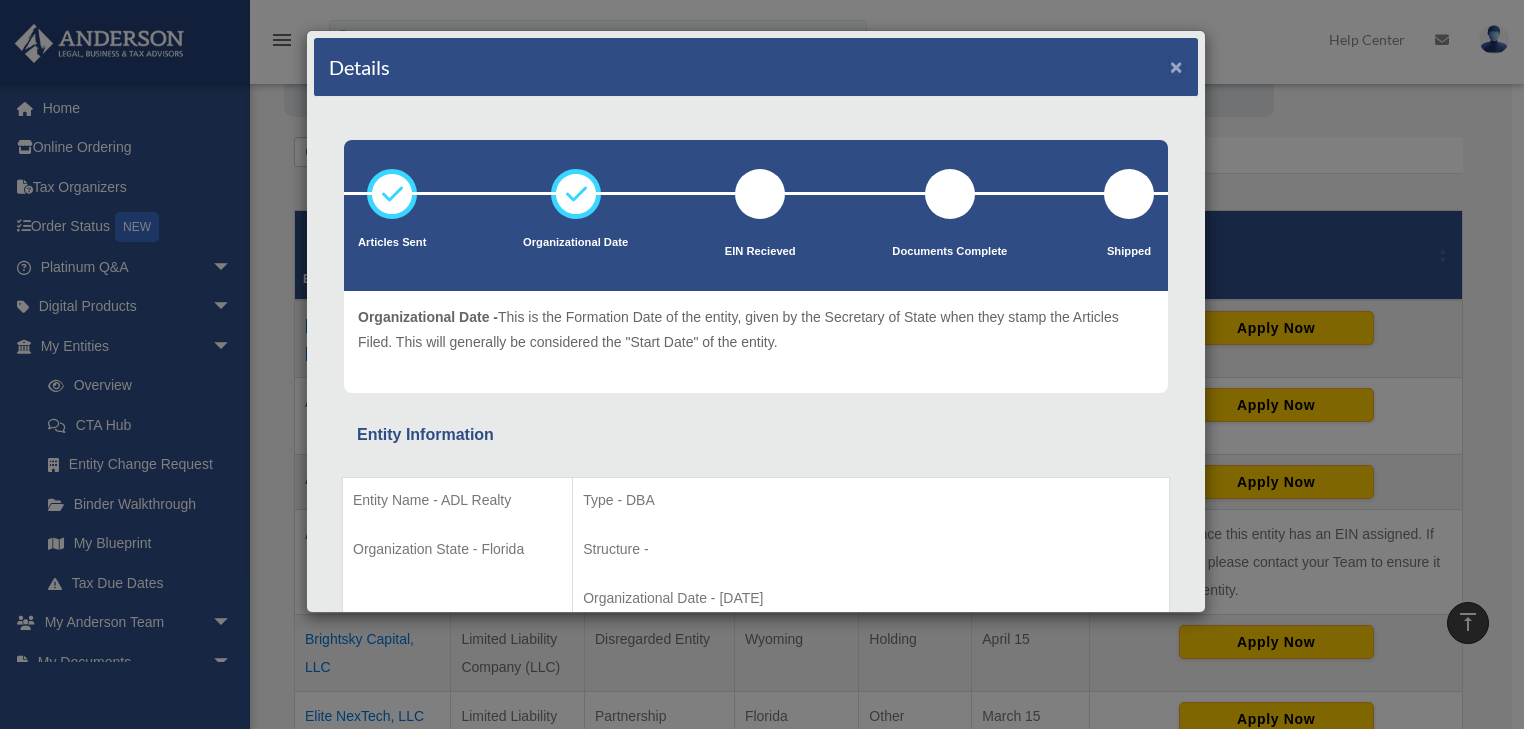 click on "×" at bounding box center (1176, 66) 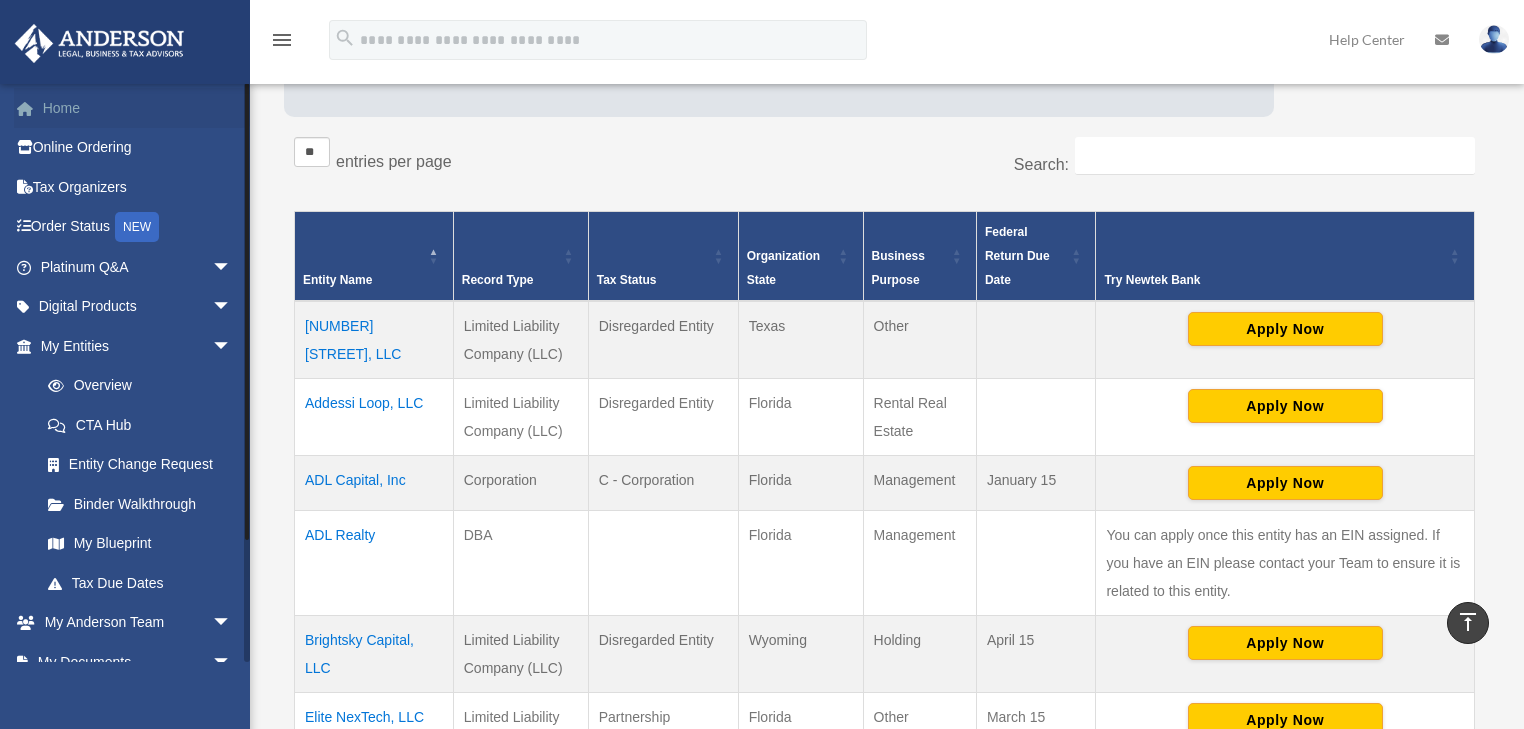 click on "Home" at bounding box center [138, 108] 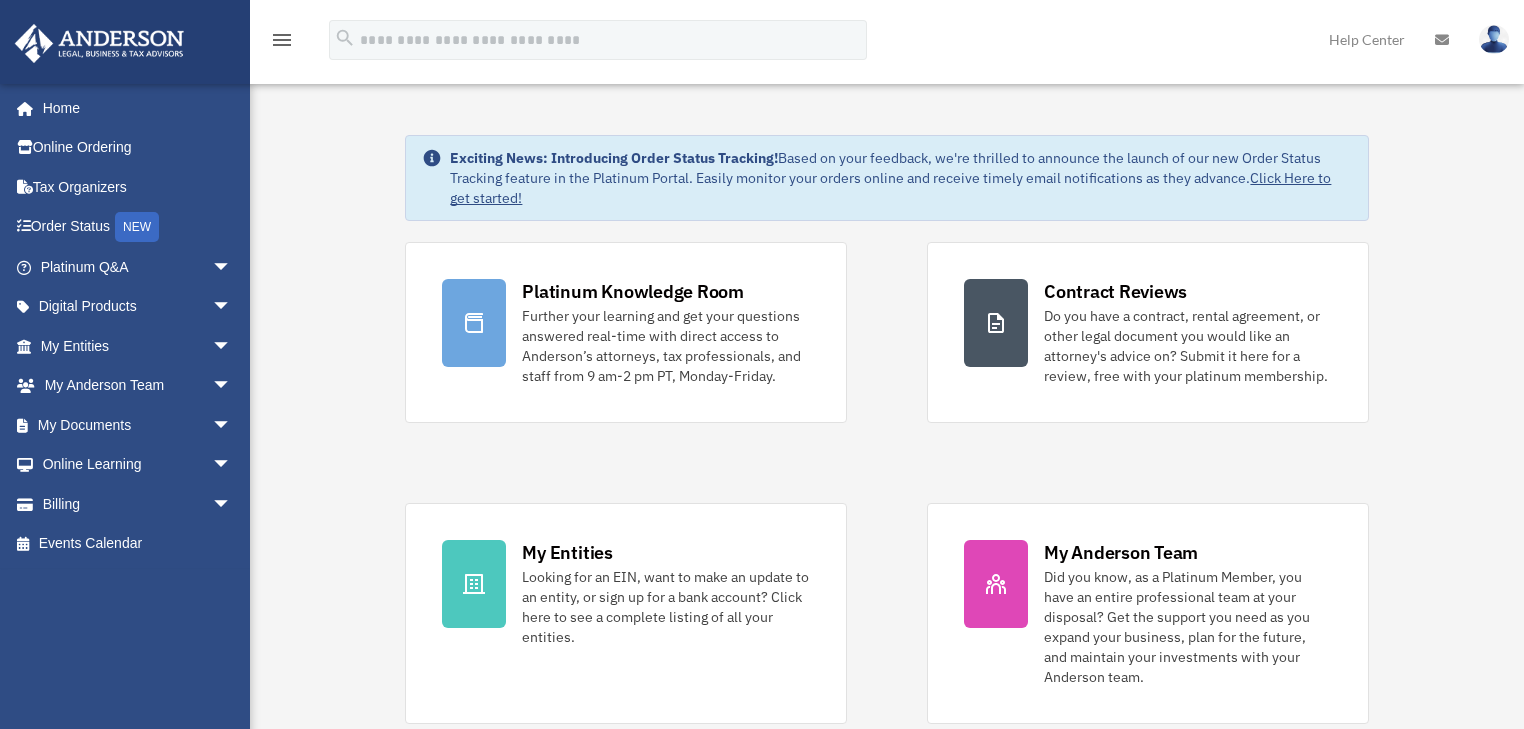 scroll, scrollTop: 0, scrollLeft: 0, axis: both 